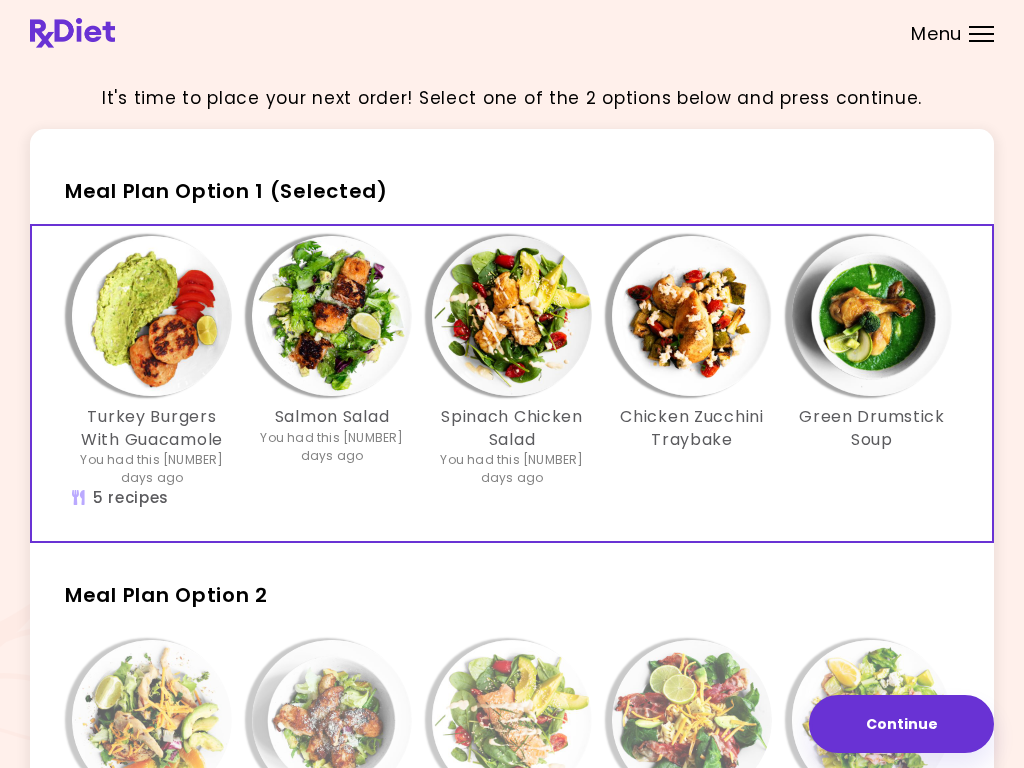 scroll, scrollTop: 0, scrollLeft: 0, axis: both 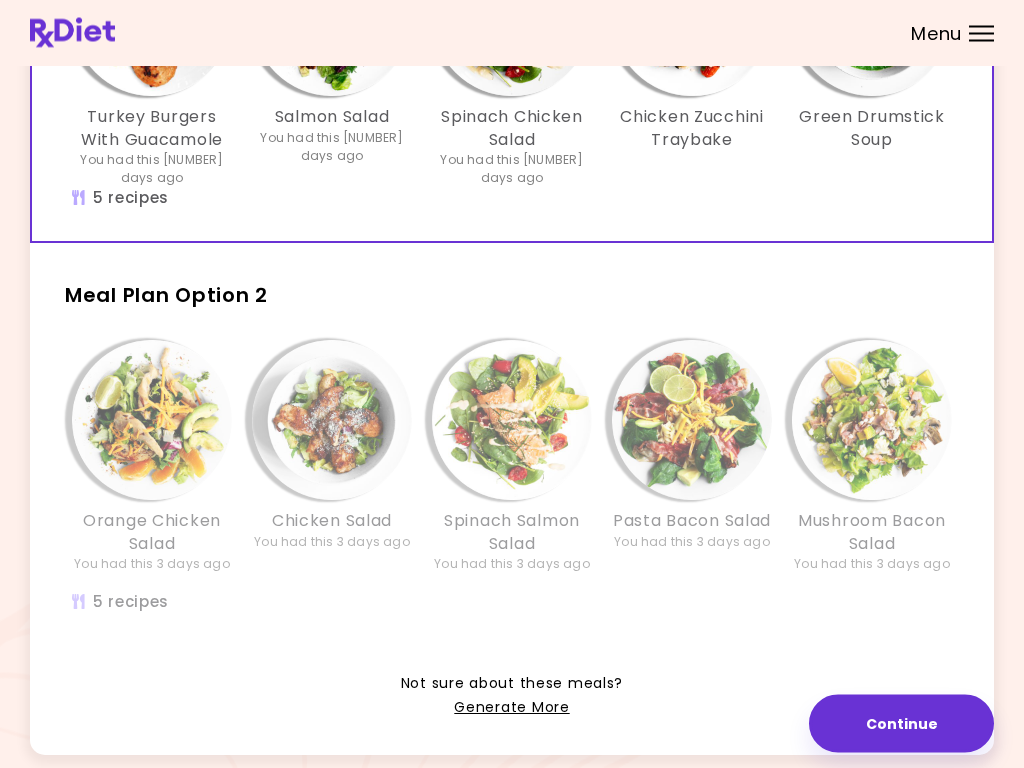 click on "Pasta Bacon Salad" at bounding box center [692, 522] 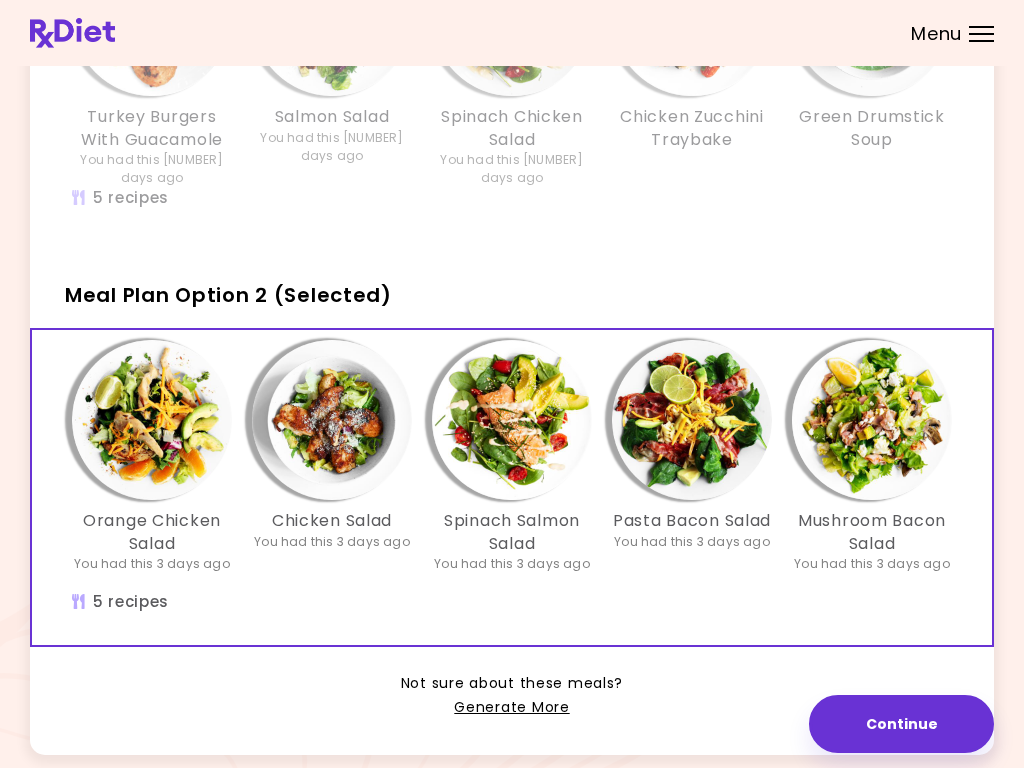 click on "Generate More" at bounding box center (511, 708) 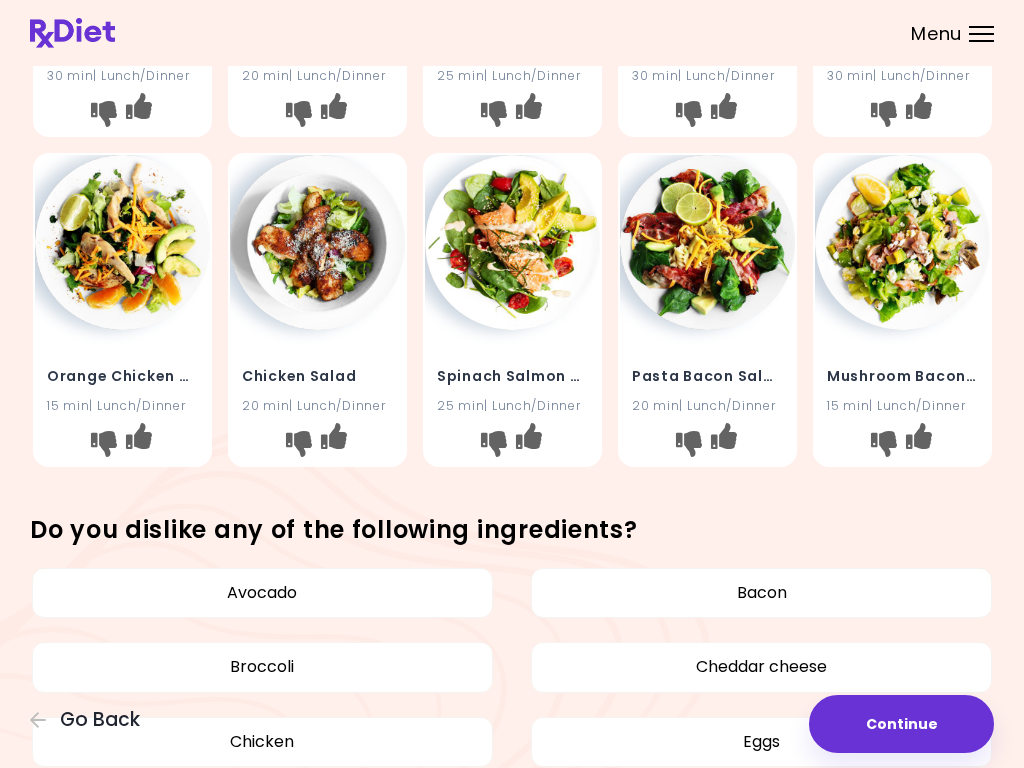 scroll, scrollTop: 0, scrollLeft: 0, axis: both 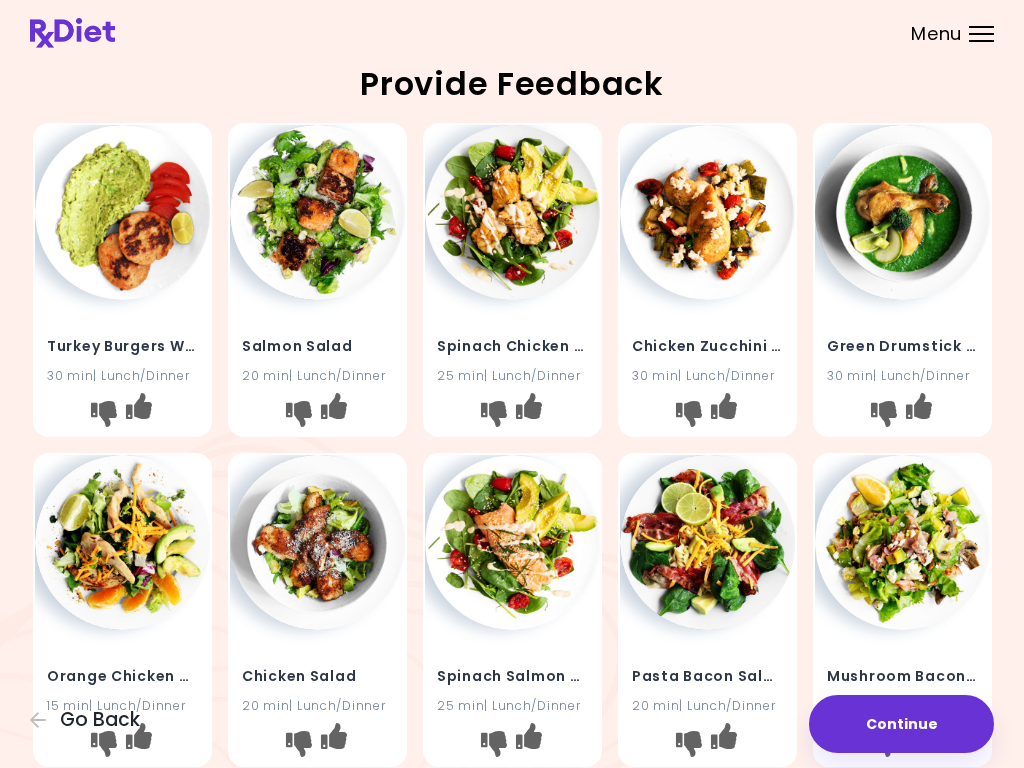 click at bounding box center (512, 542) 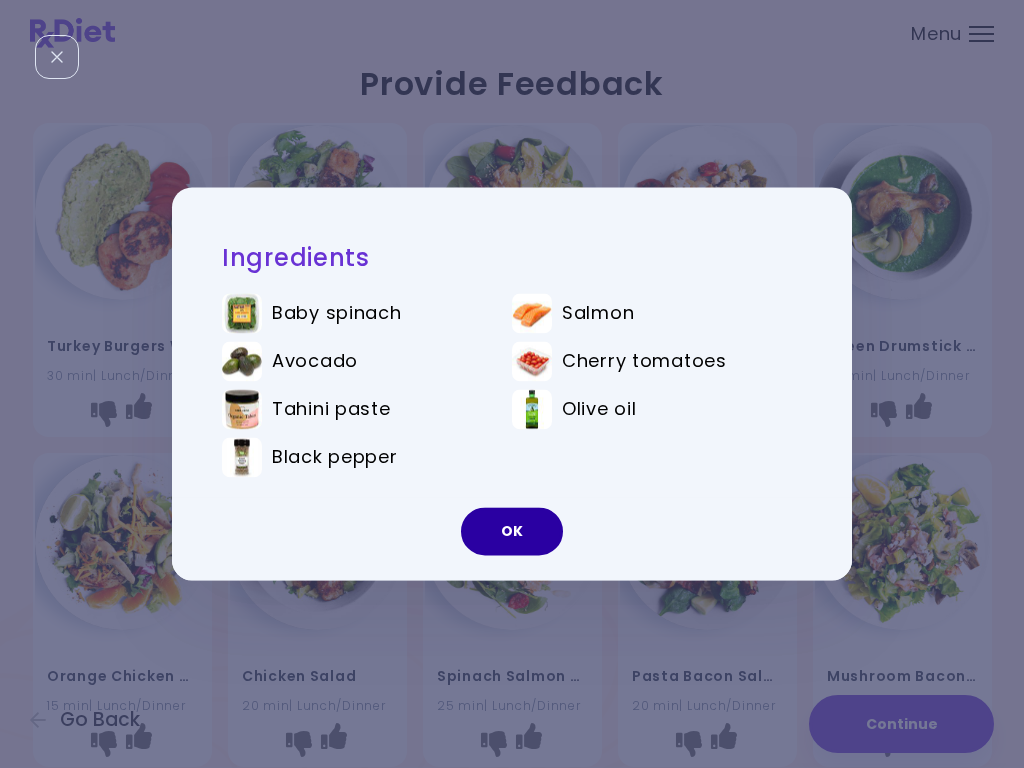 click on "OK" at bounding box center (512, 532) 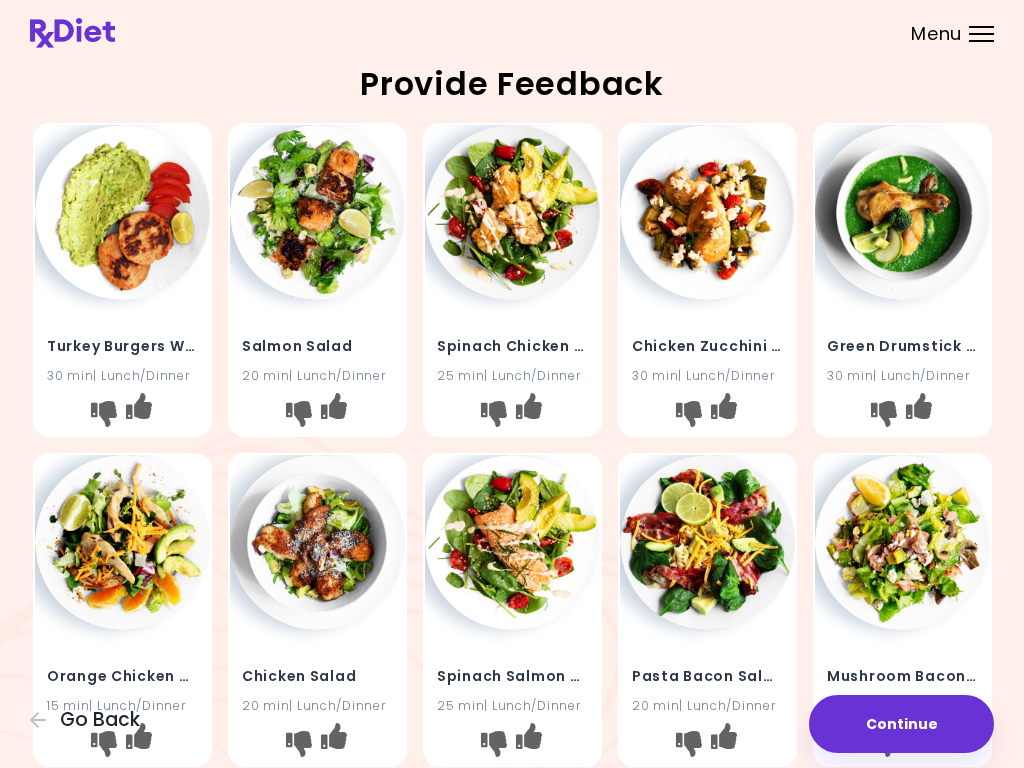 click at bounding box center (317, 542) 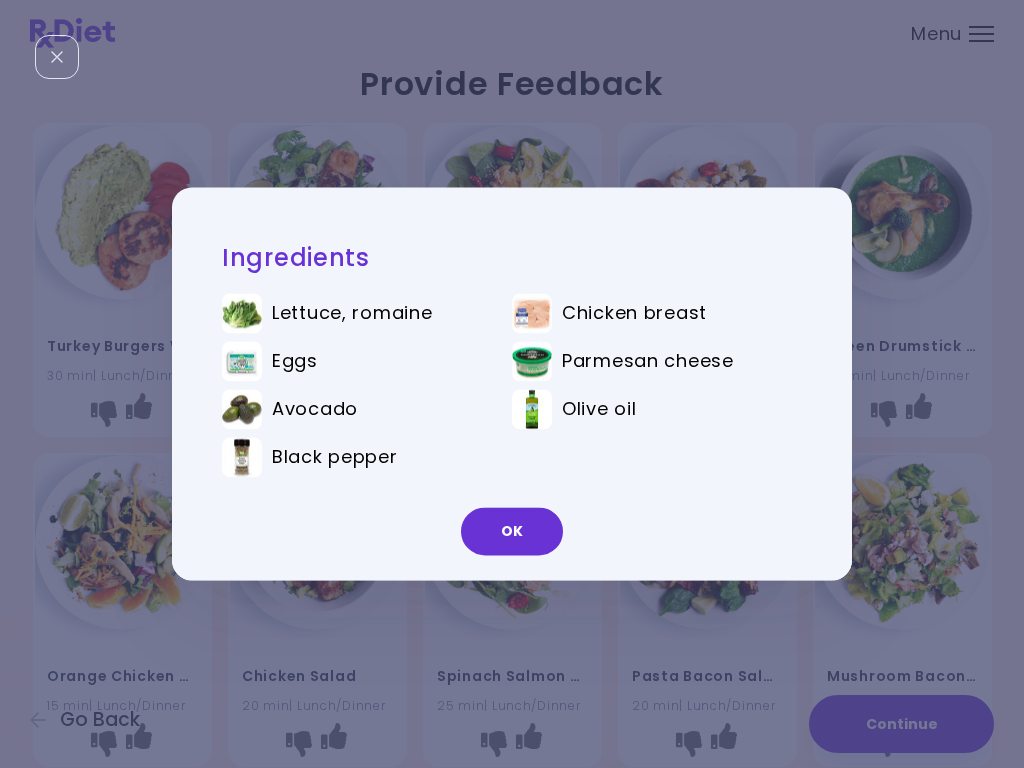 click on "OK" at bounding box center (512, 532) 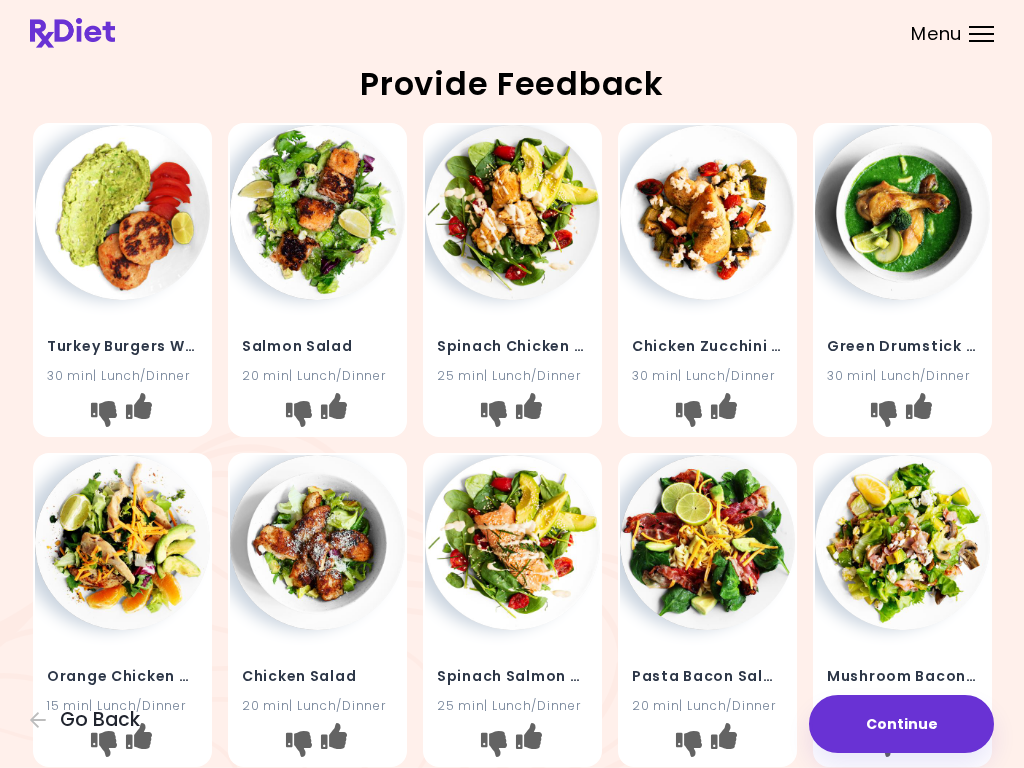 click at bounding box center [122, 542] 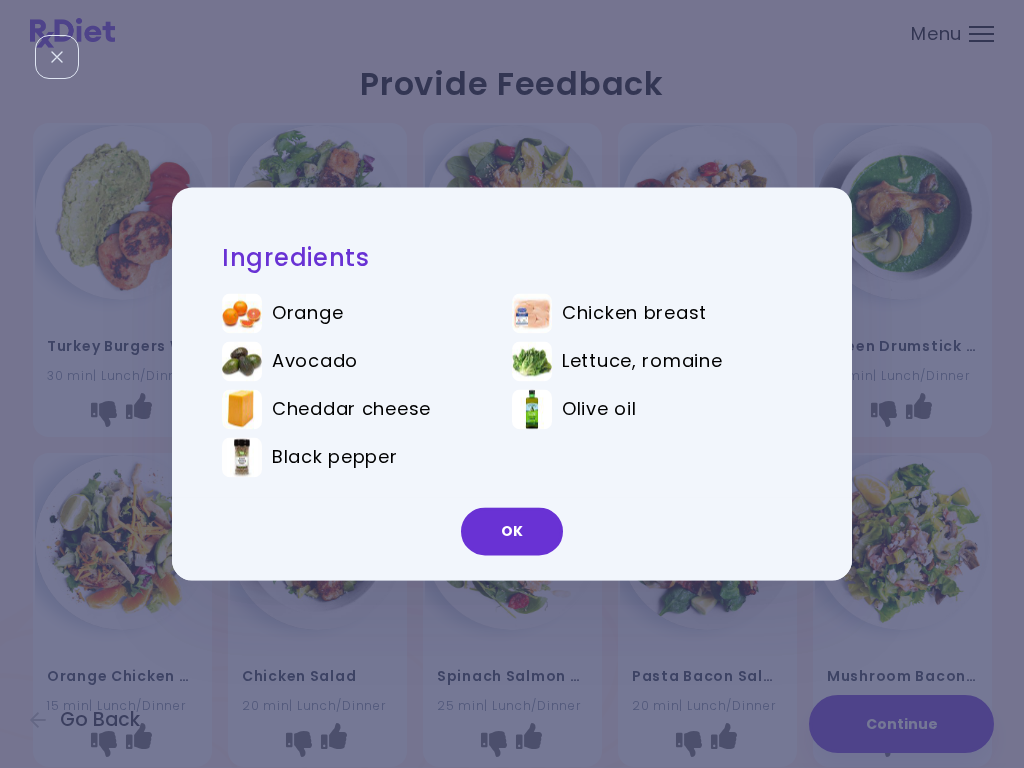 click on "OK" at bounding box center [512, 532] 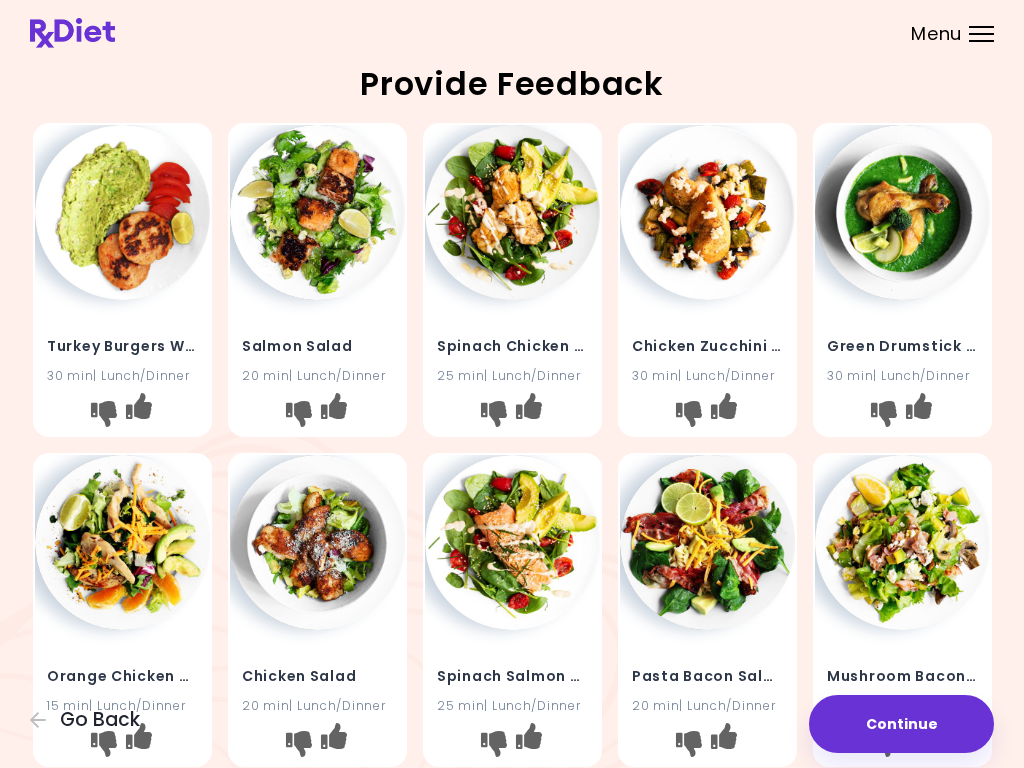 click at bounding box center (883, 414) 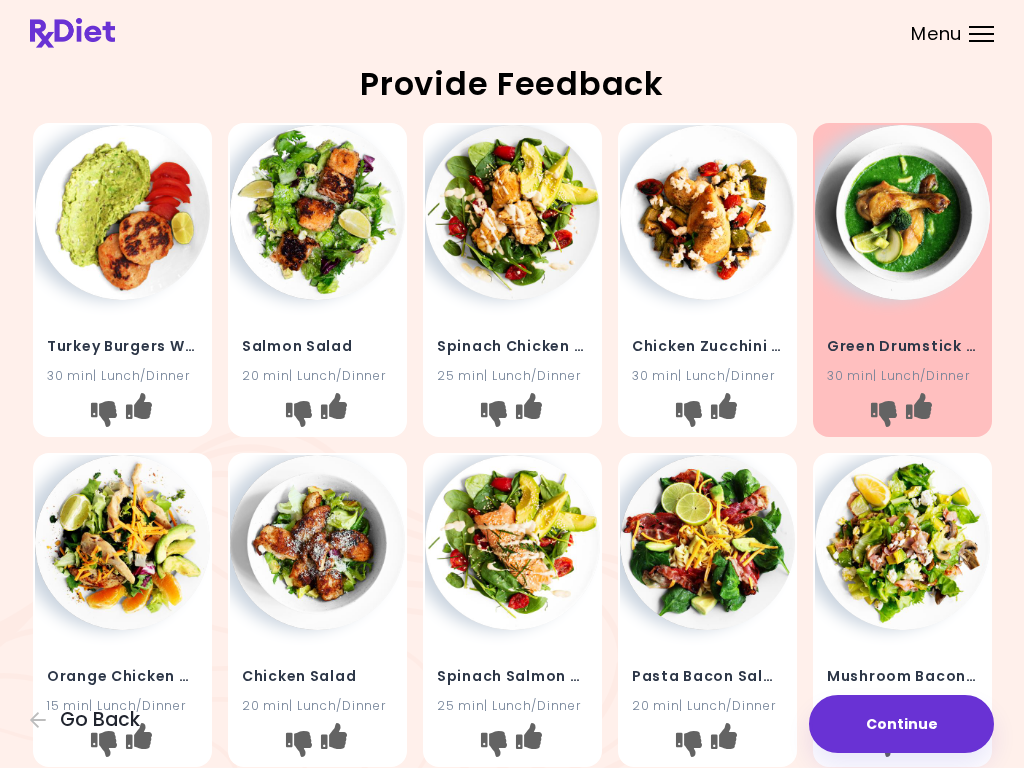 click on "Chicken Zucchini Traybake" at bounding box center [707, 346] 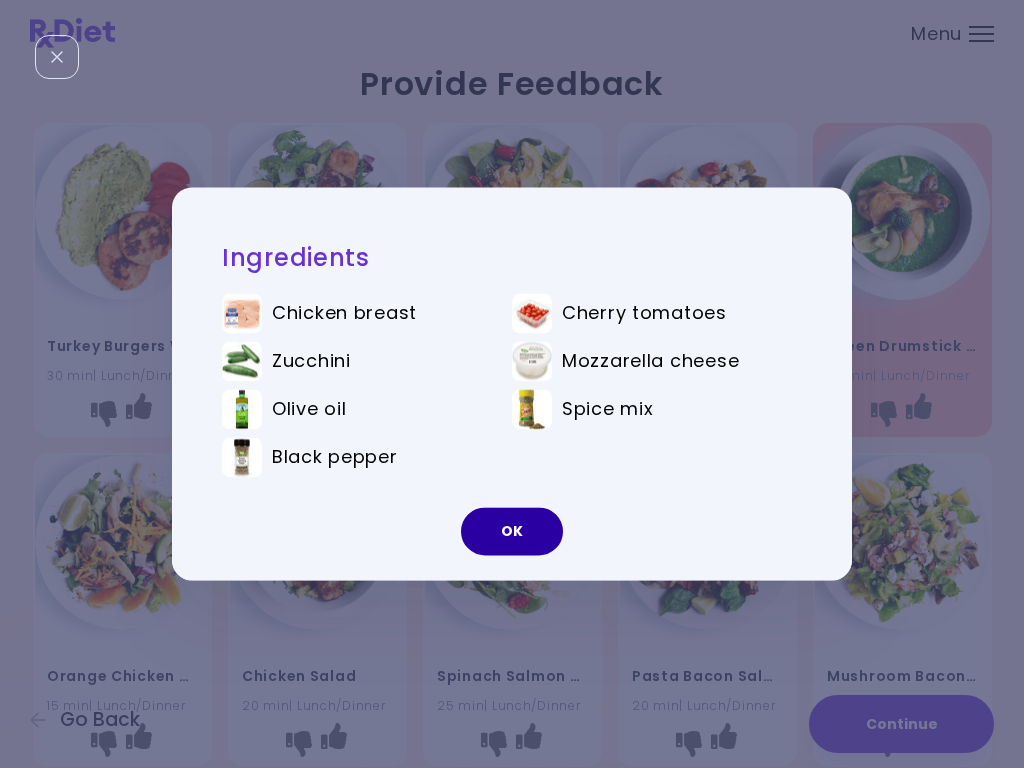 click on "OK" at bounding box center (512, 532) 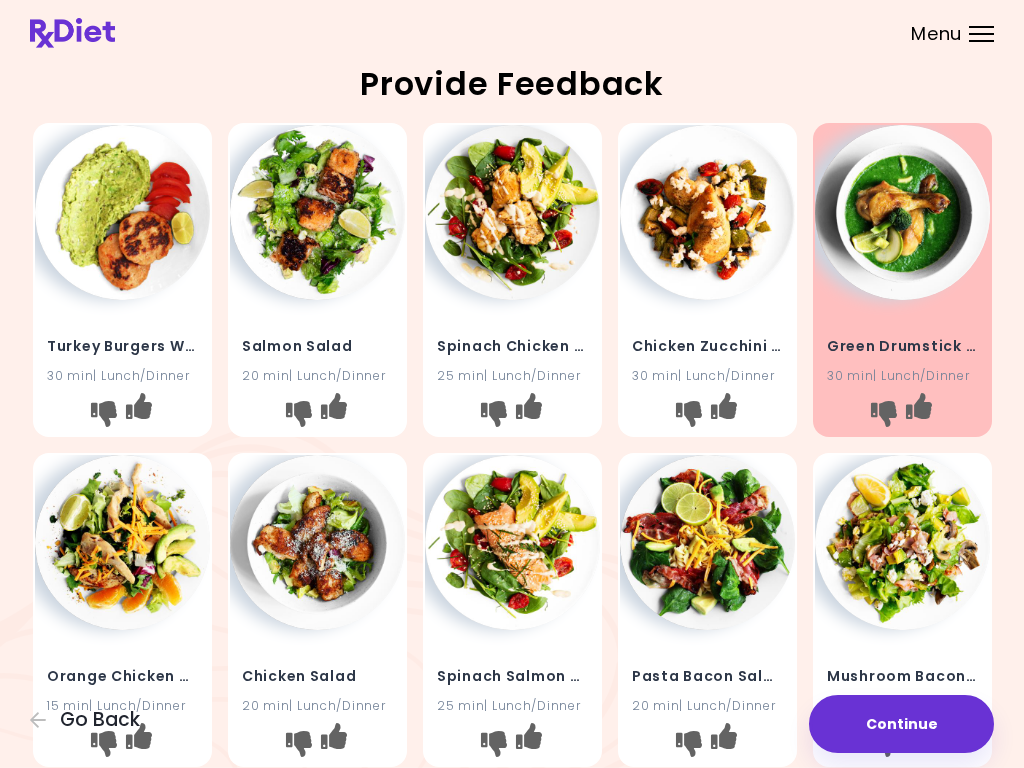 click on "Chicken Zucchini Traybake" at bounding box center (707, 346) 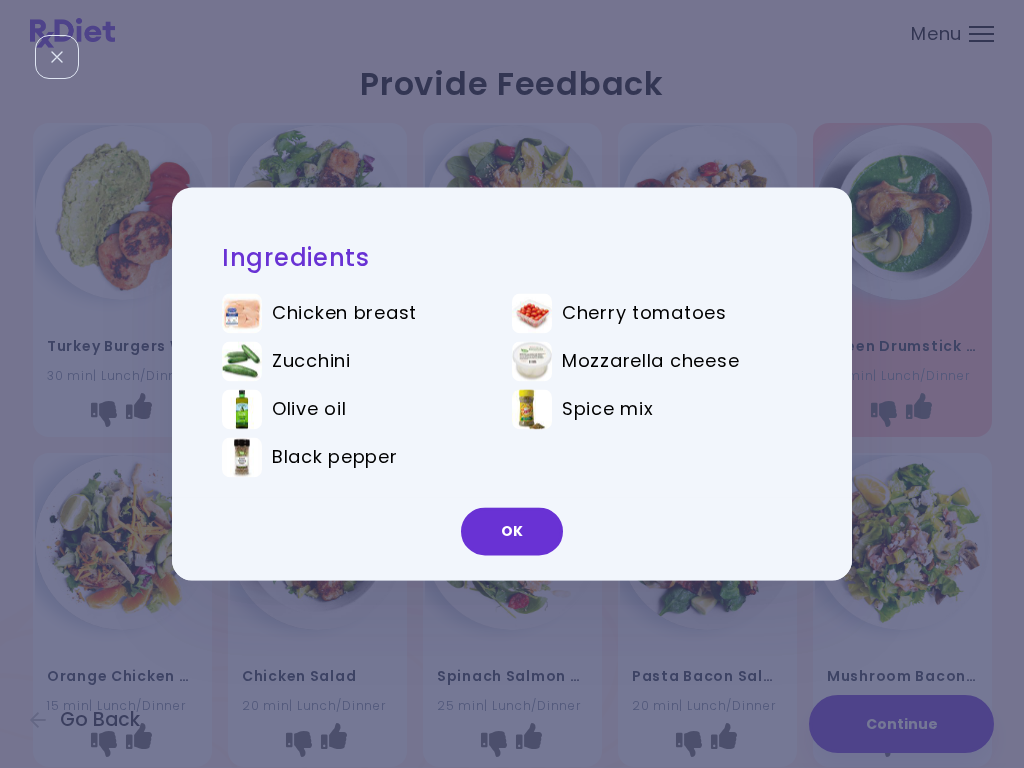 click on "OK" at bounding box center [512, 532] 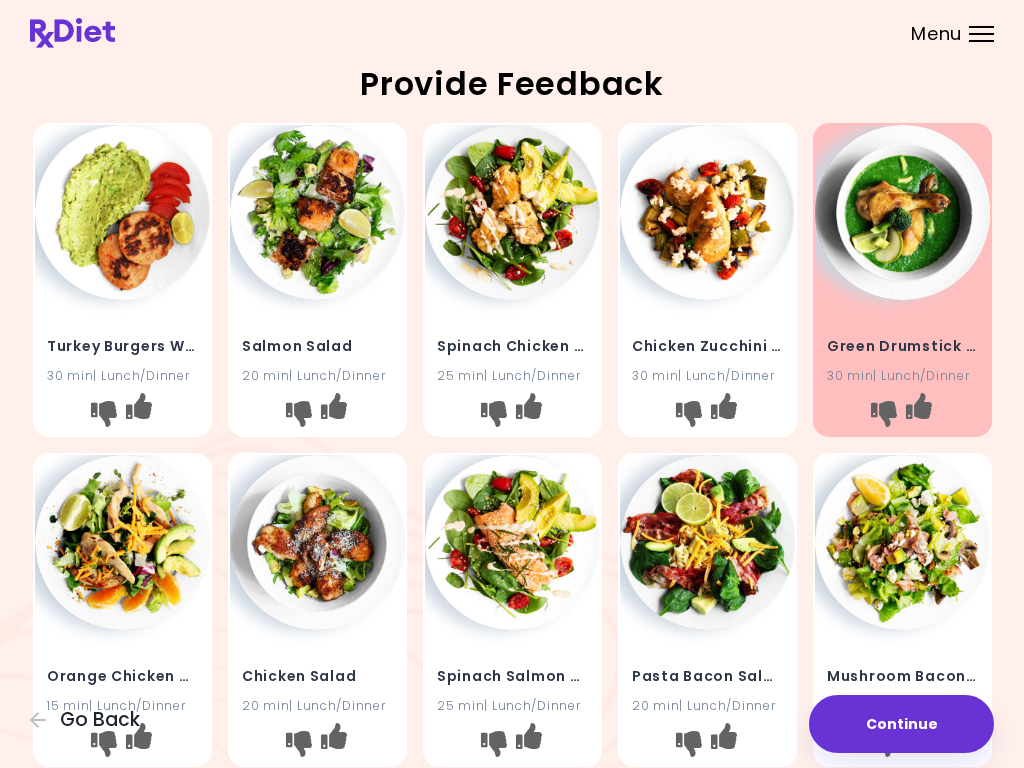 click at bounding box center [723, 414] 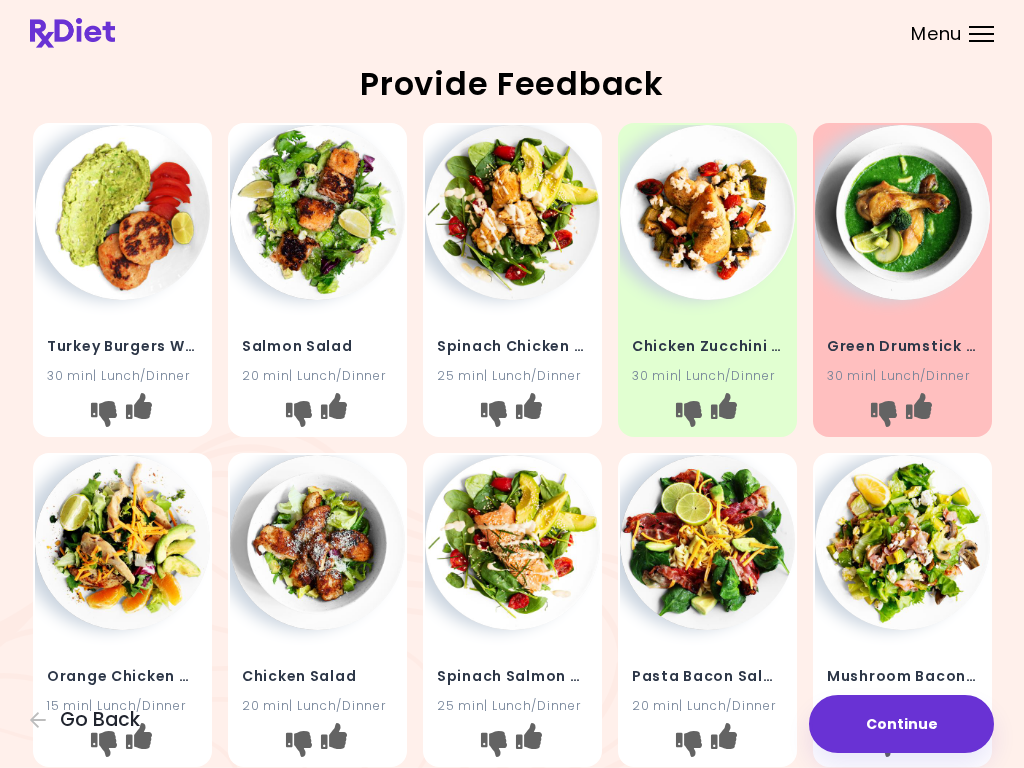 click at bounding box center (333, 743) 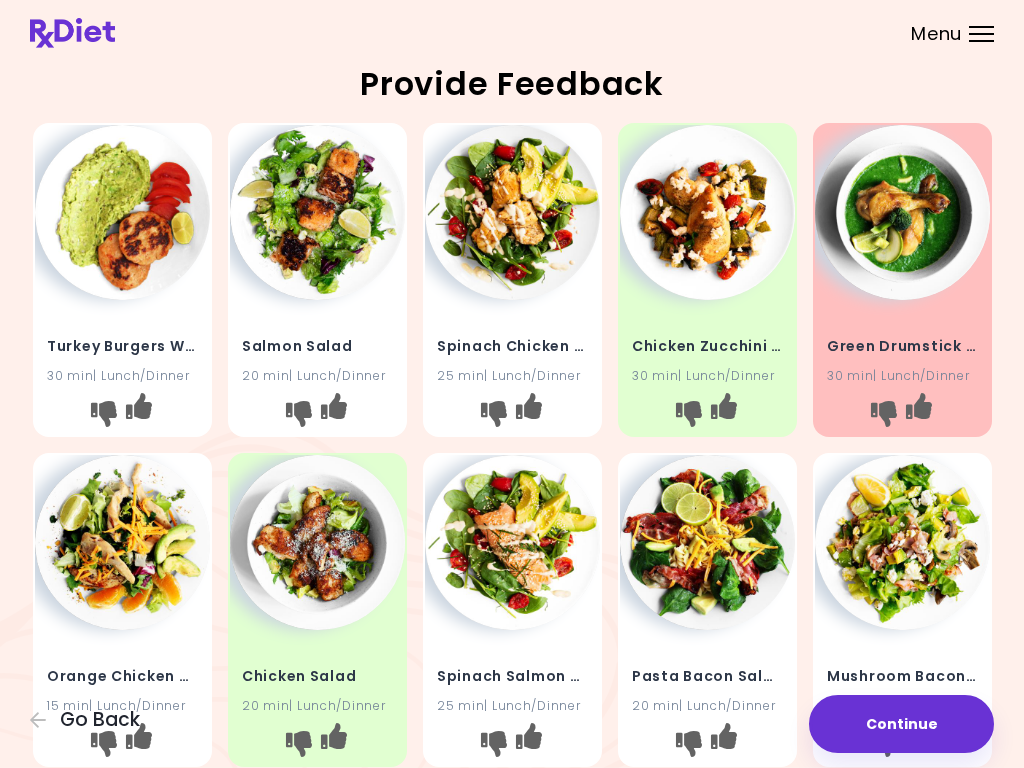 click at bounding box center (528, 743) 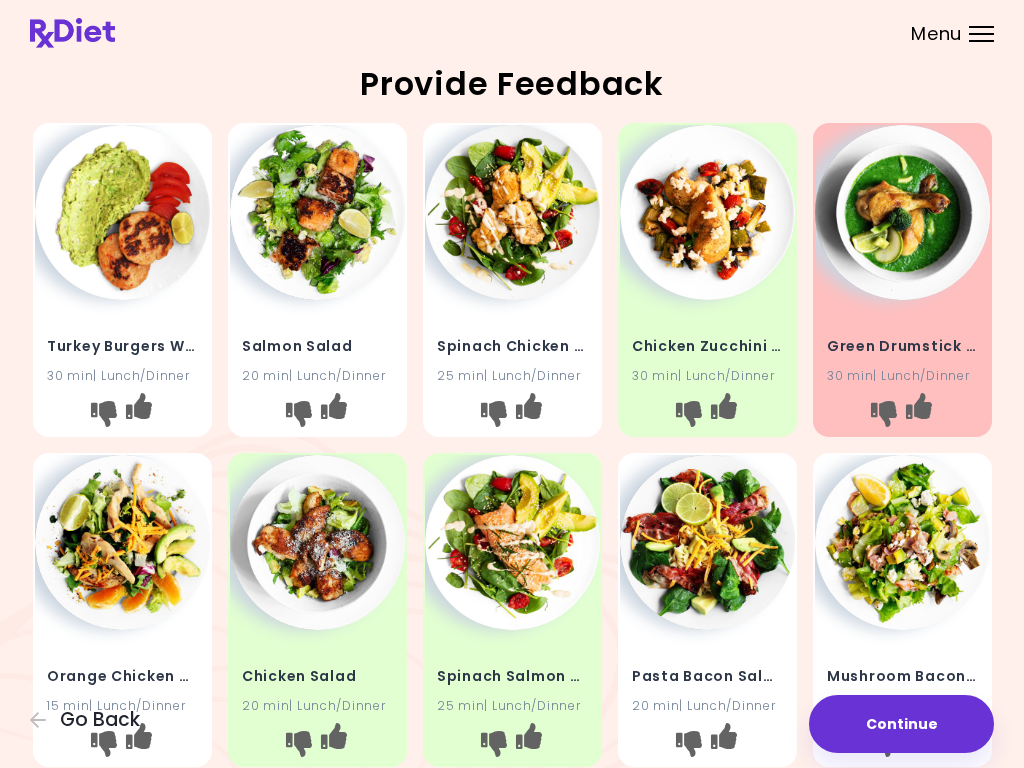 click at bounding box center (688, 743) 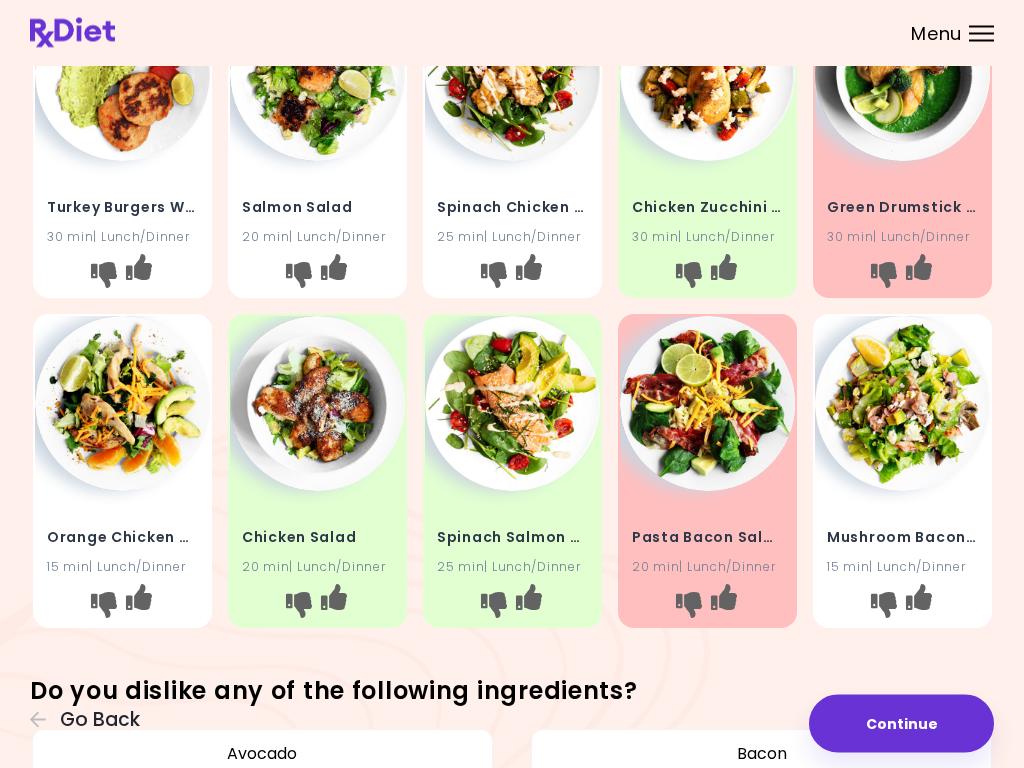 scroll, scrollTop: 137, scrollLeft: 0, axis: vertical 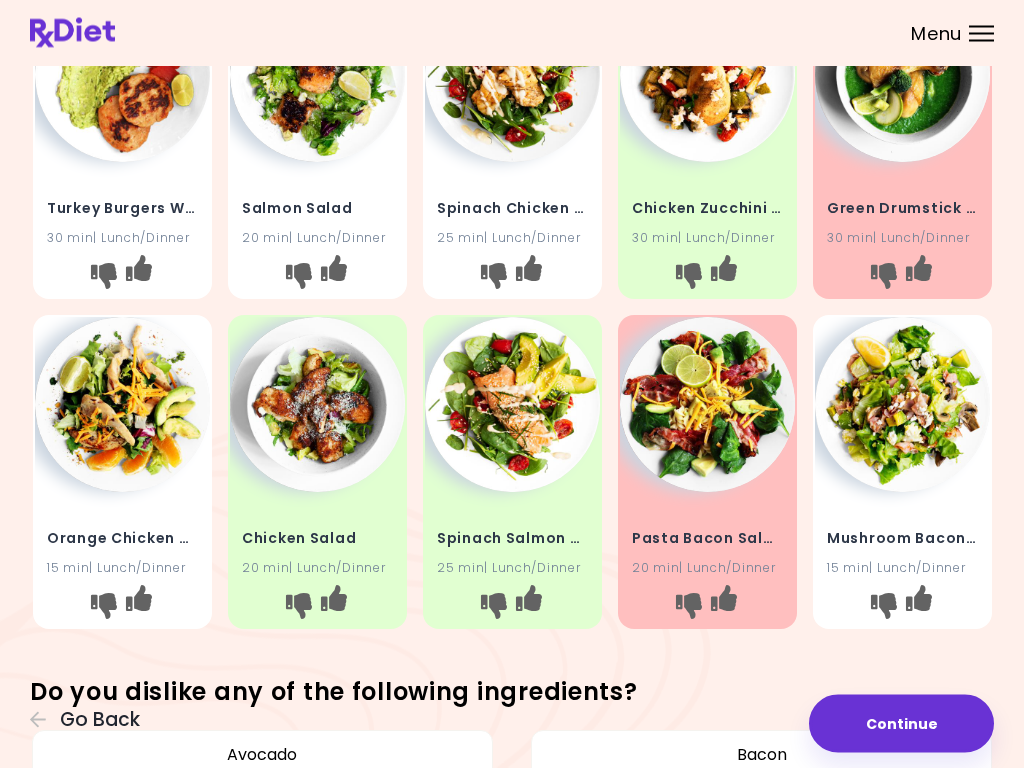click at bounding box center (883, 606) 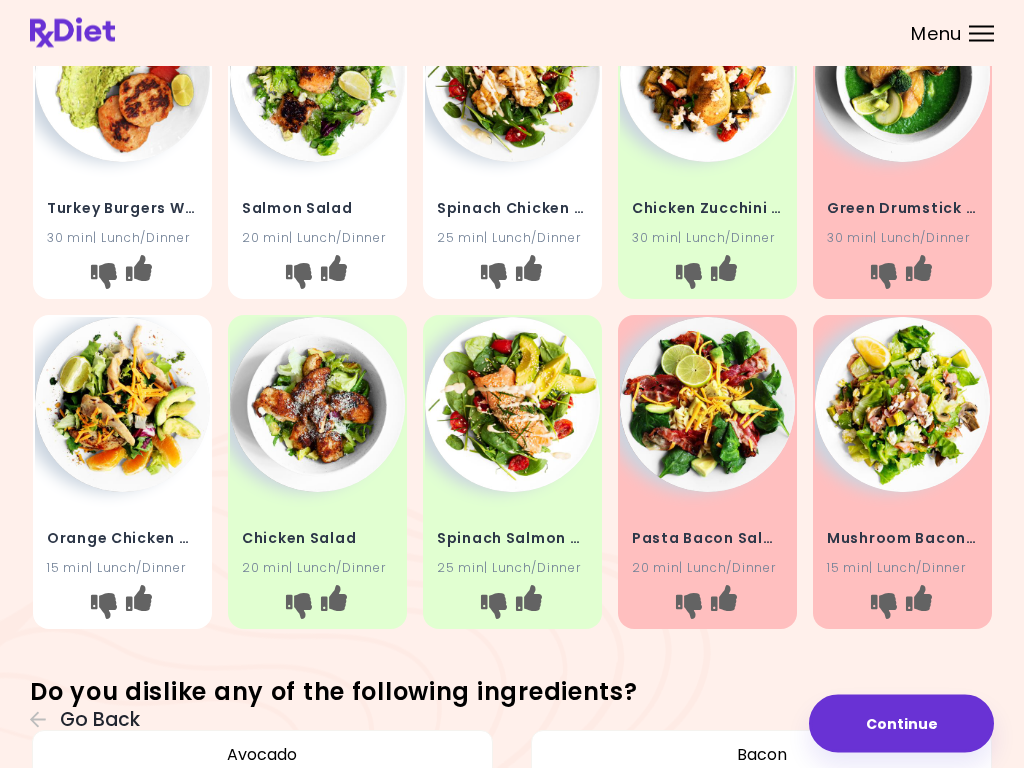 click at bounding box center [138, 606] 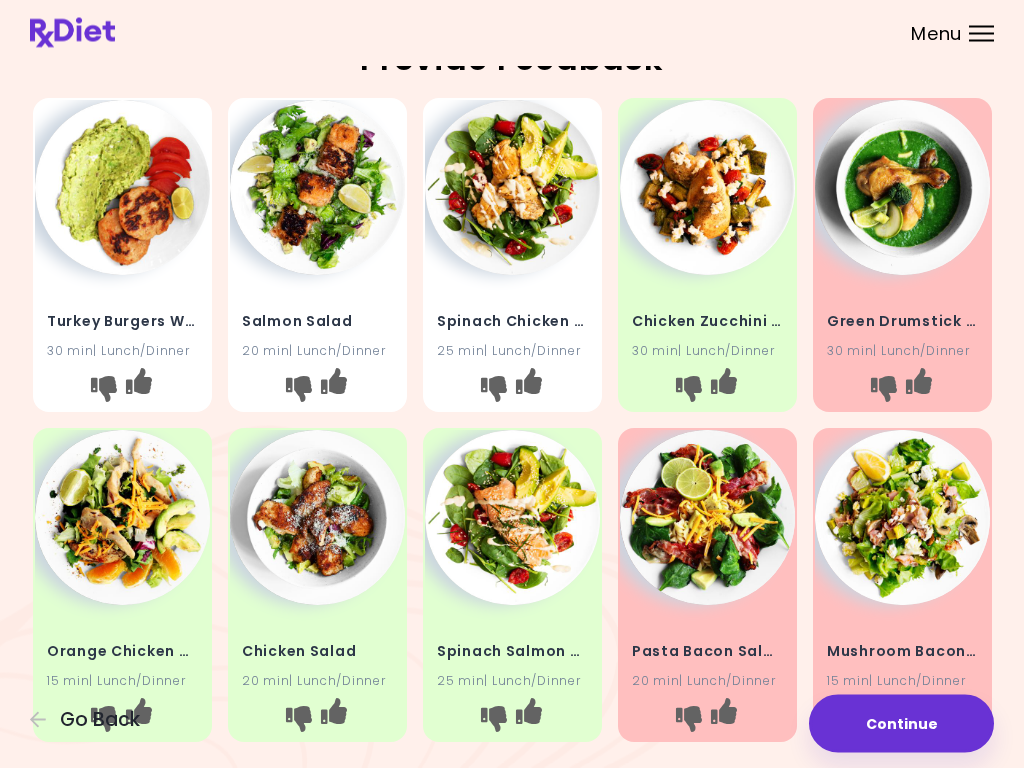 scroll, scrollTop: 0, scrollLeft: 0, axis: both 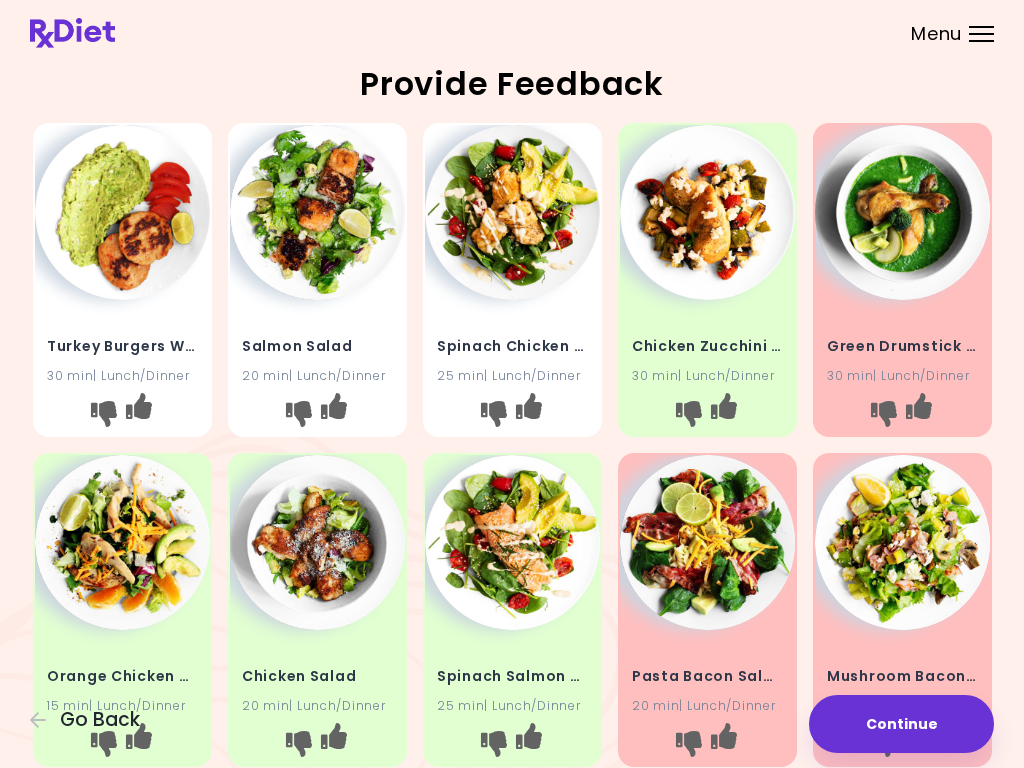 click at bounding box center (333, 406) 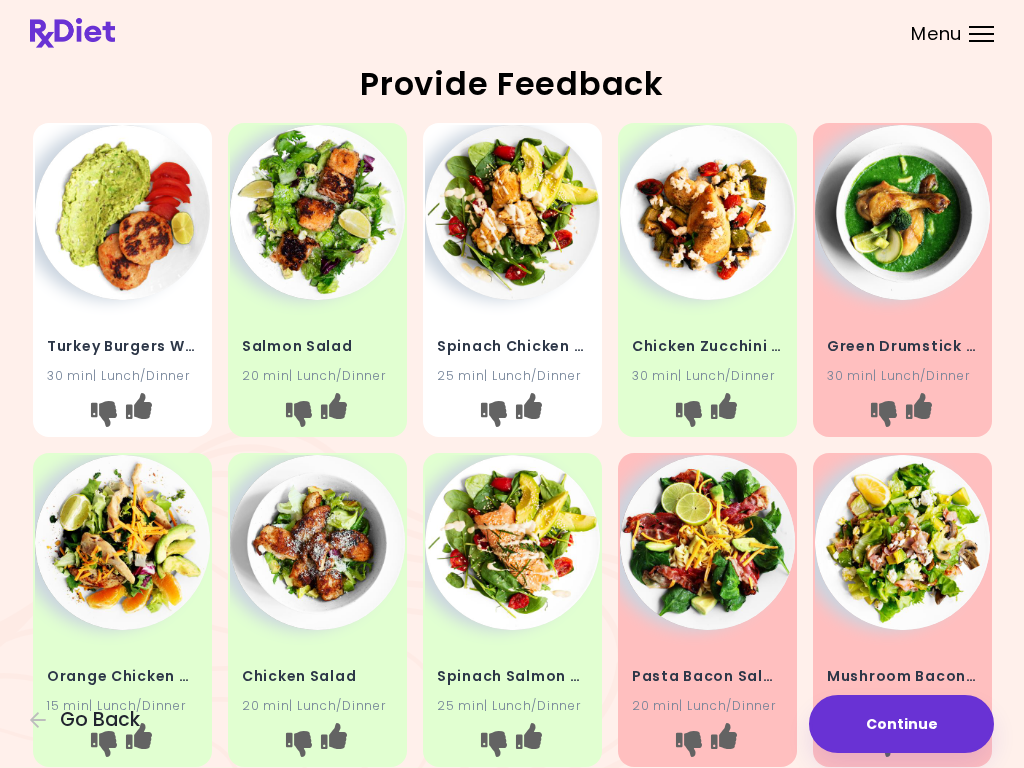 click at bounding box center (528, 414) 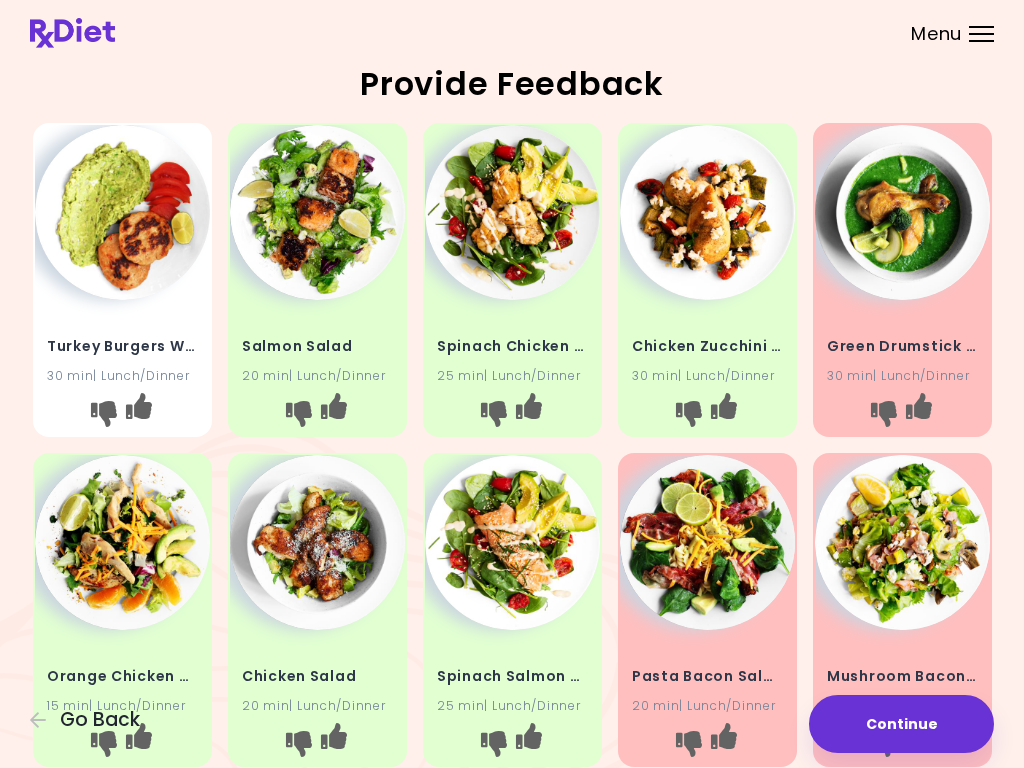 click at bounding box center [122, 212] 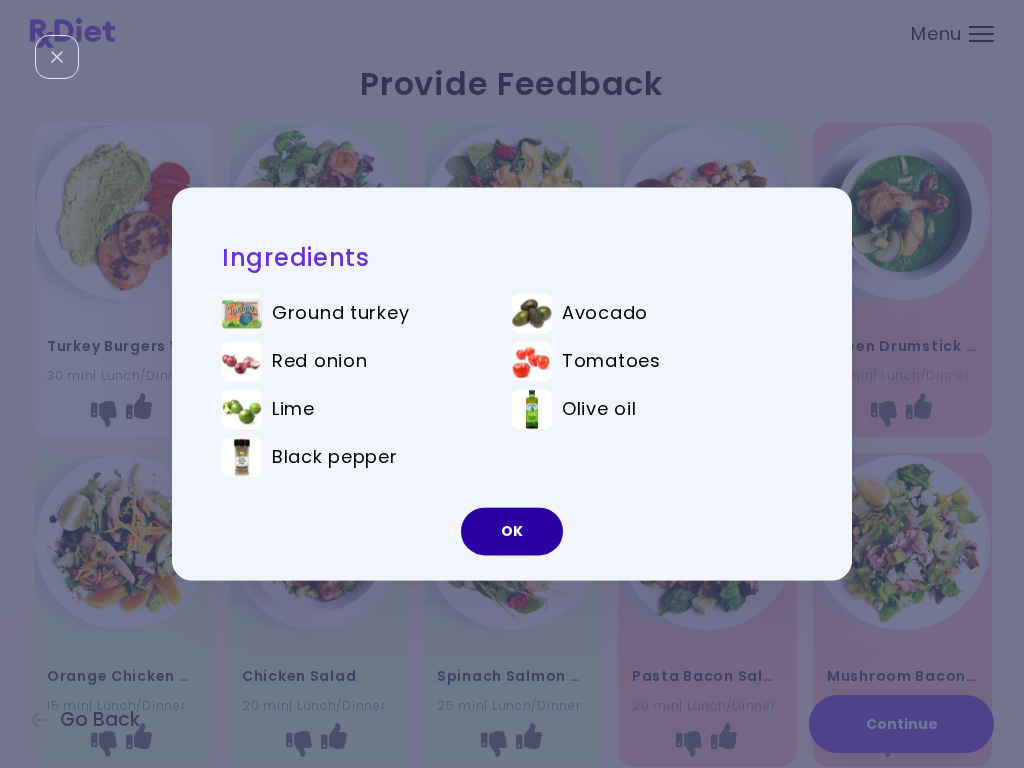 click on "OK" at bounding box center [512, 532] 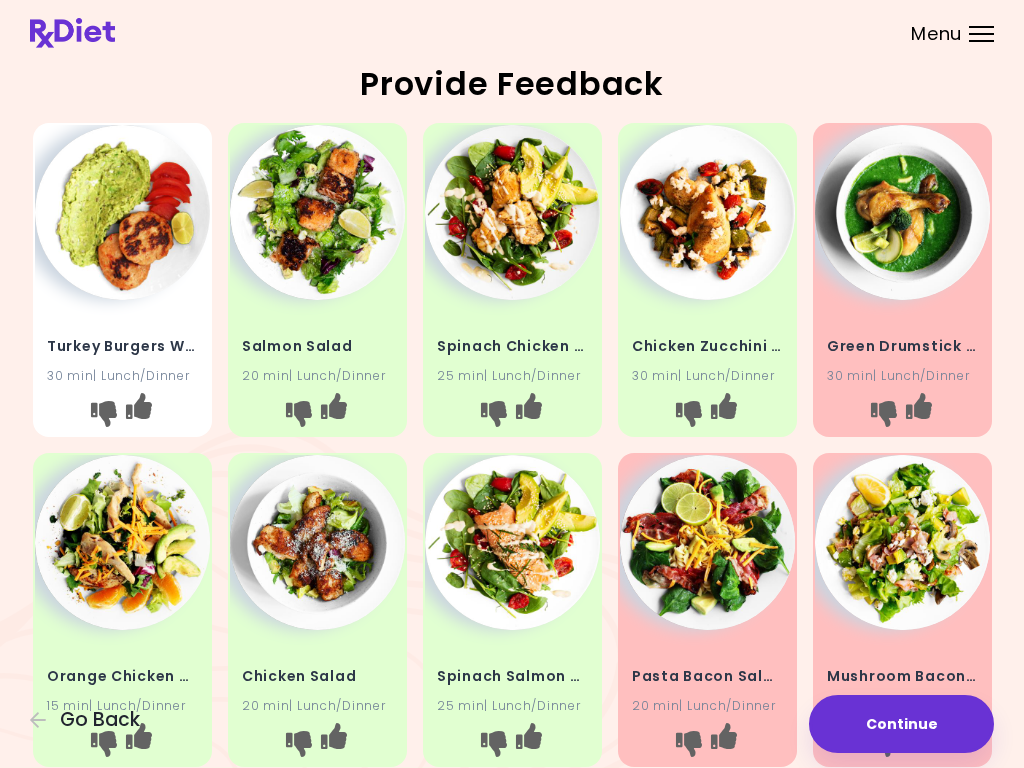 click at bounding box center (138, 406) 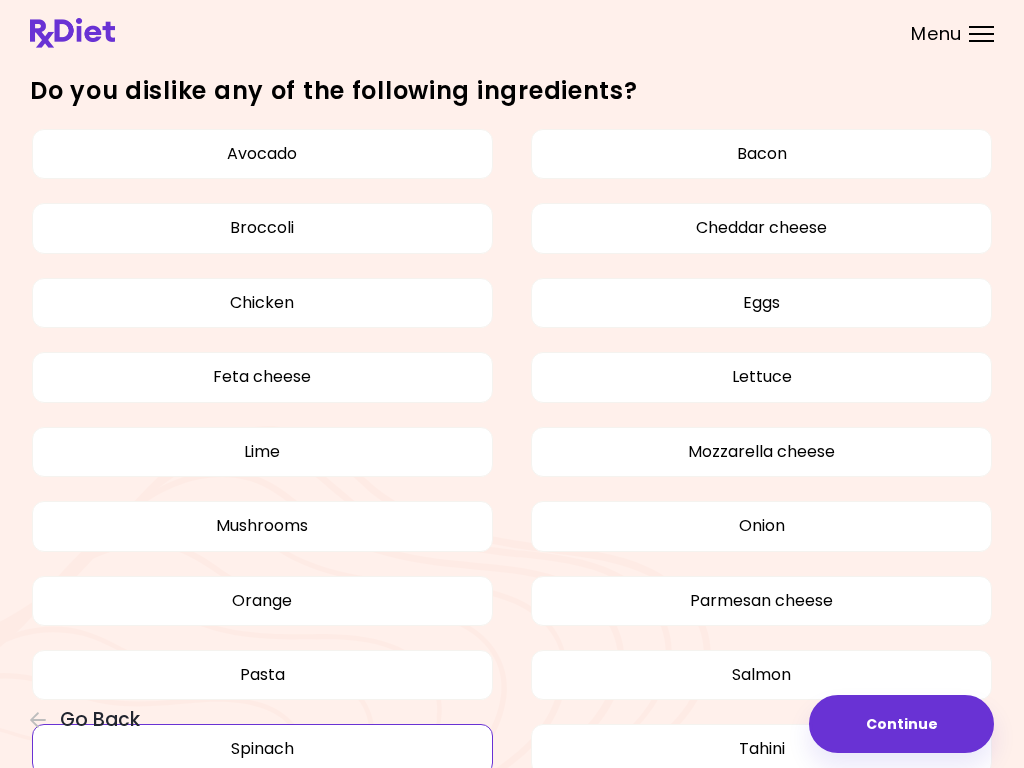 scroll, scrollTop: 738, scrollLeft: 0, axis: vertical 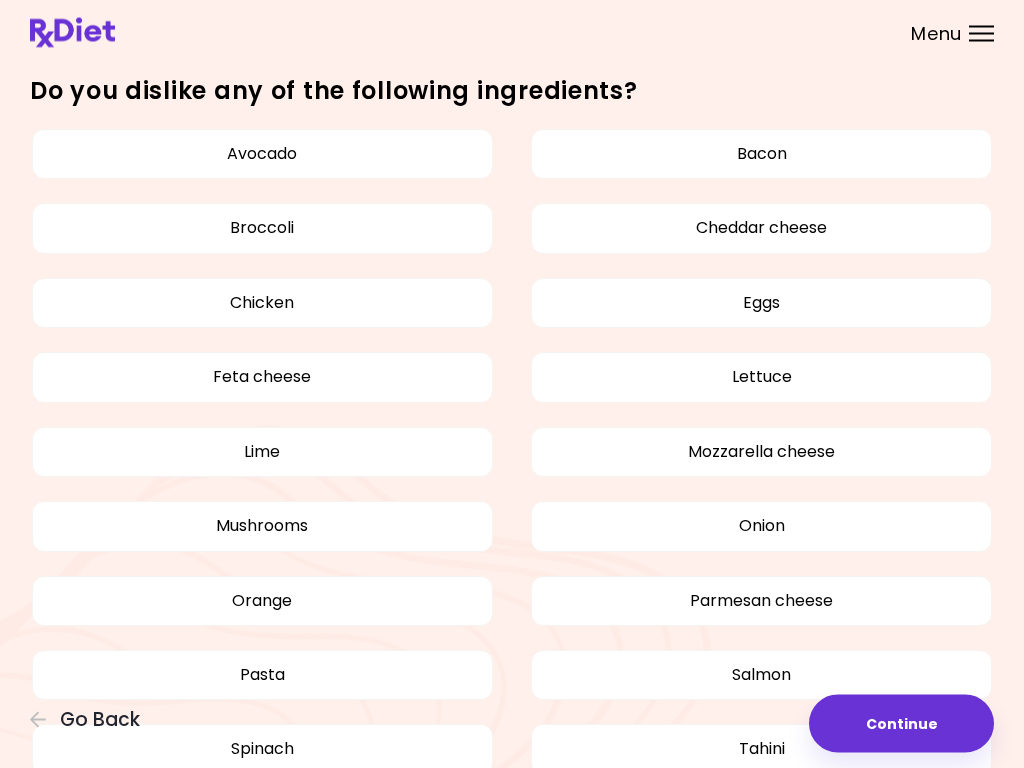 click on "Bacon" at bounding box center (761, 155) 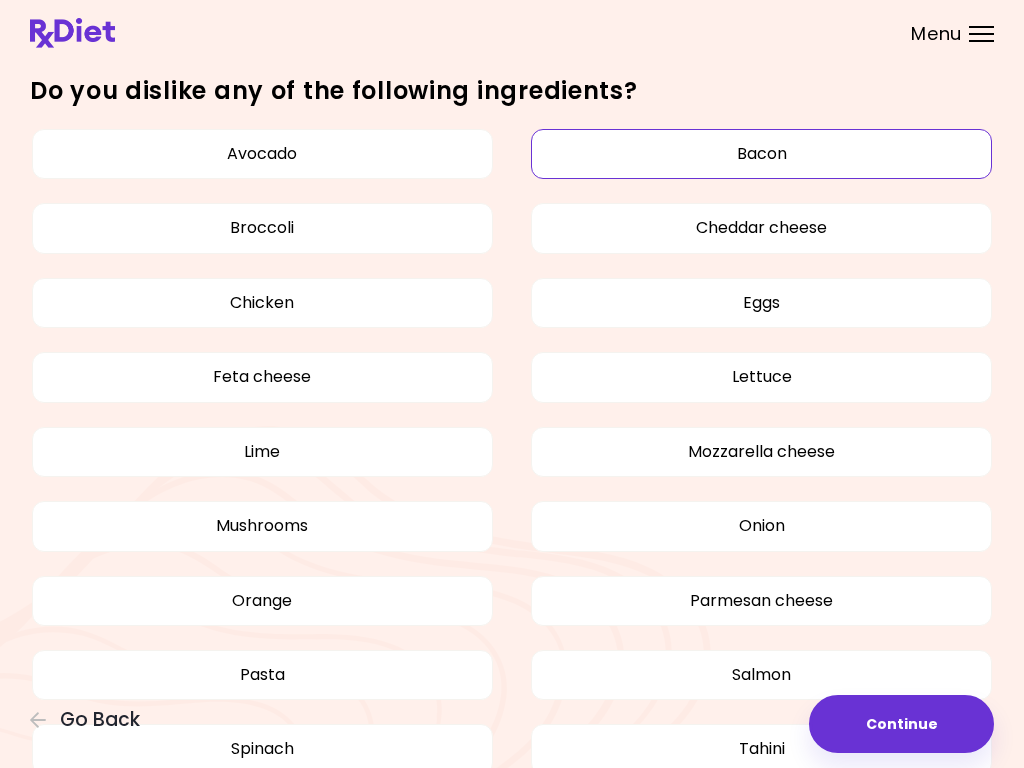 click on "Continue" at bounding box center (901, 724) 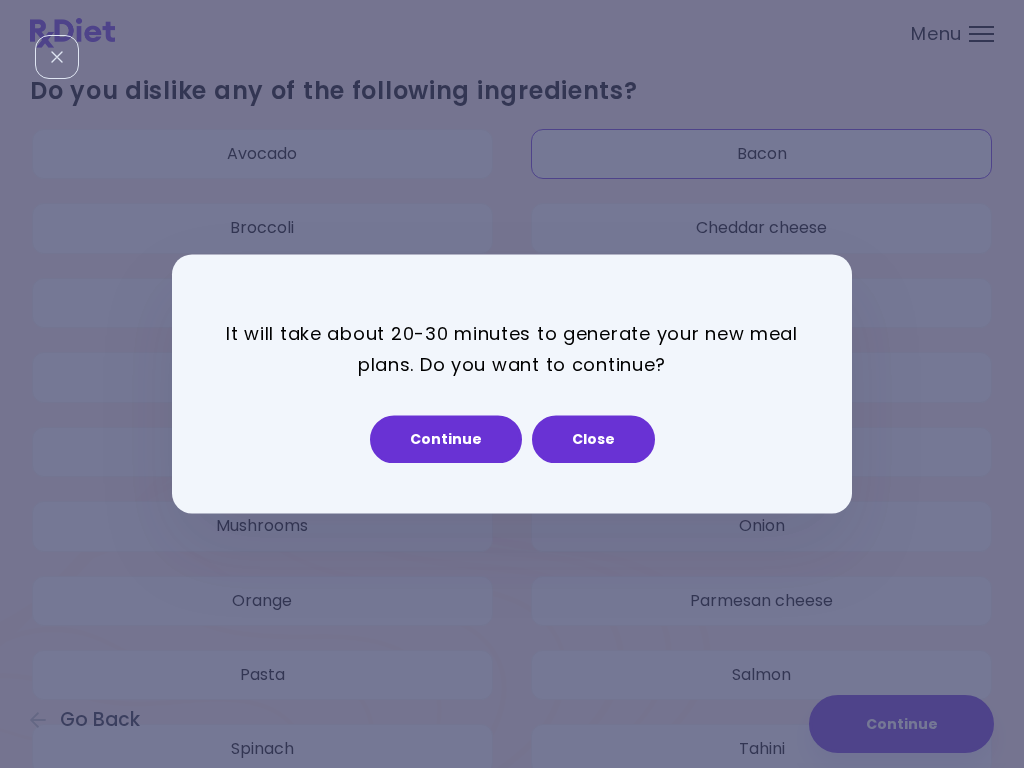 click on "Continue" at bounding box center [446, 440] 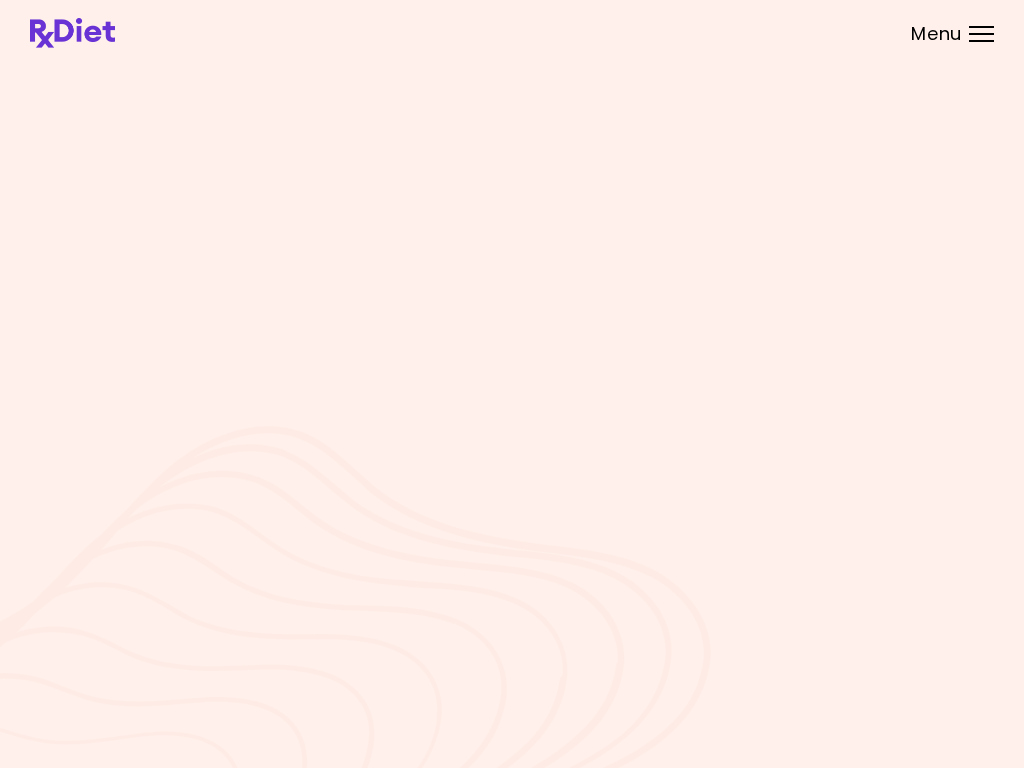 scroll, scrollTop: 0, scrollLeft: 0, axis: both 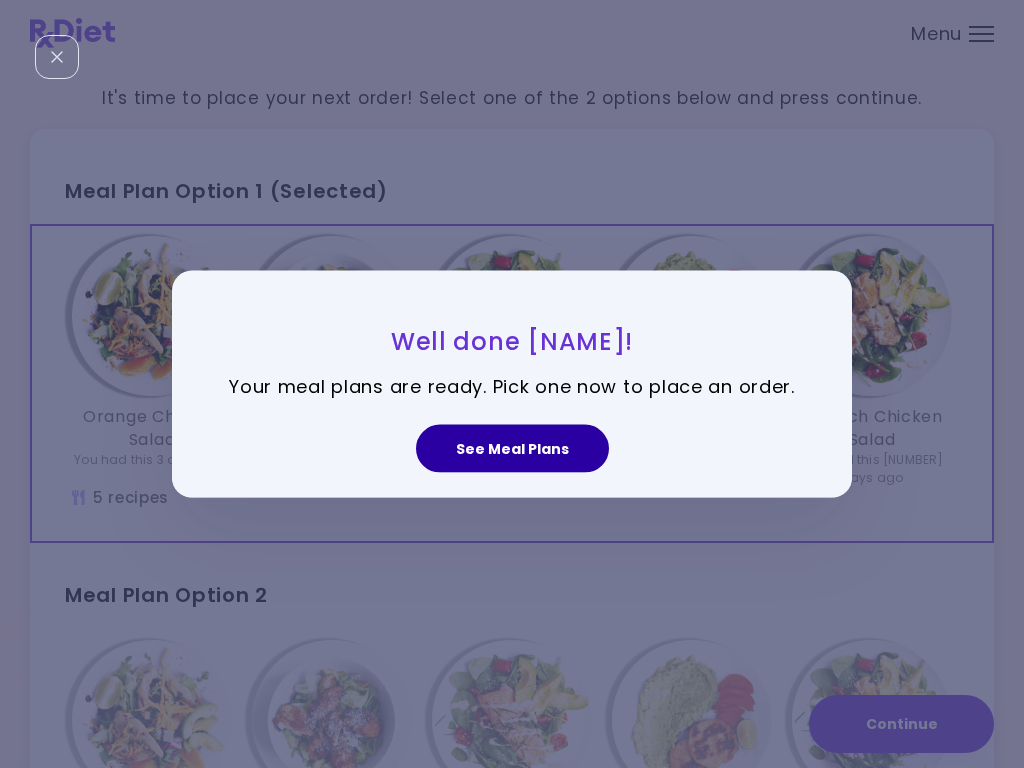 click on "See Meal Plans" at bounding box center [512, 448] 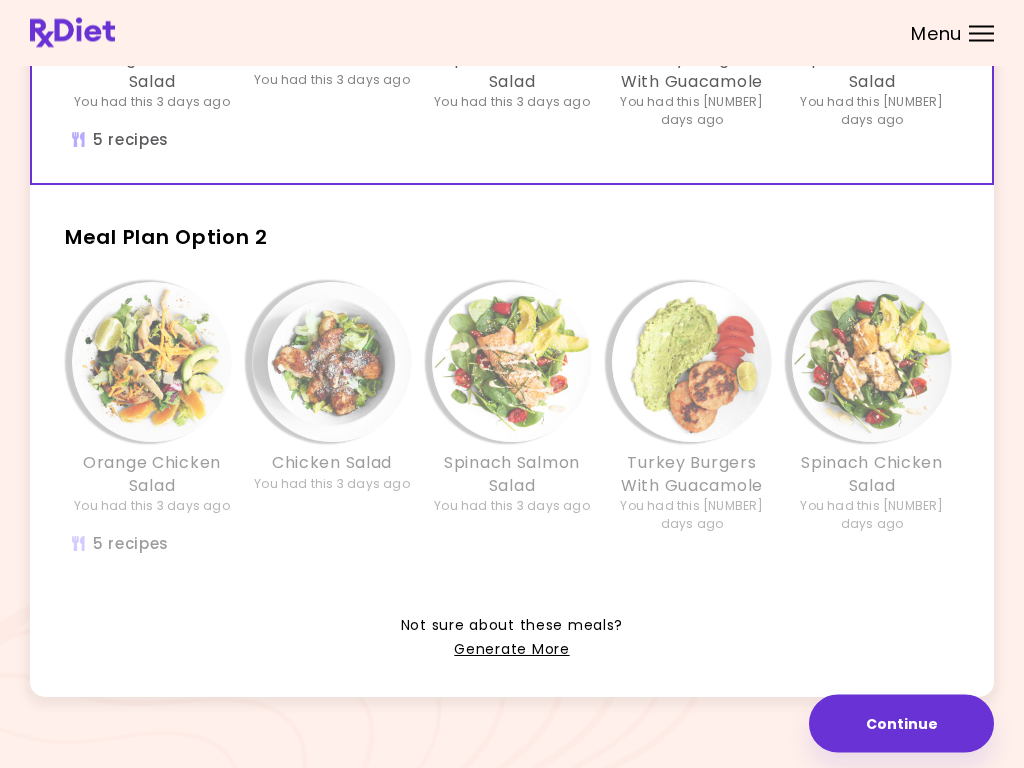 scroll, scrollTop: 374, scrollLeft: 0, axis: vertical 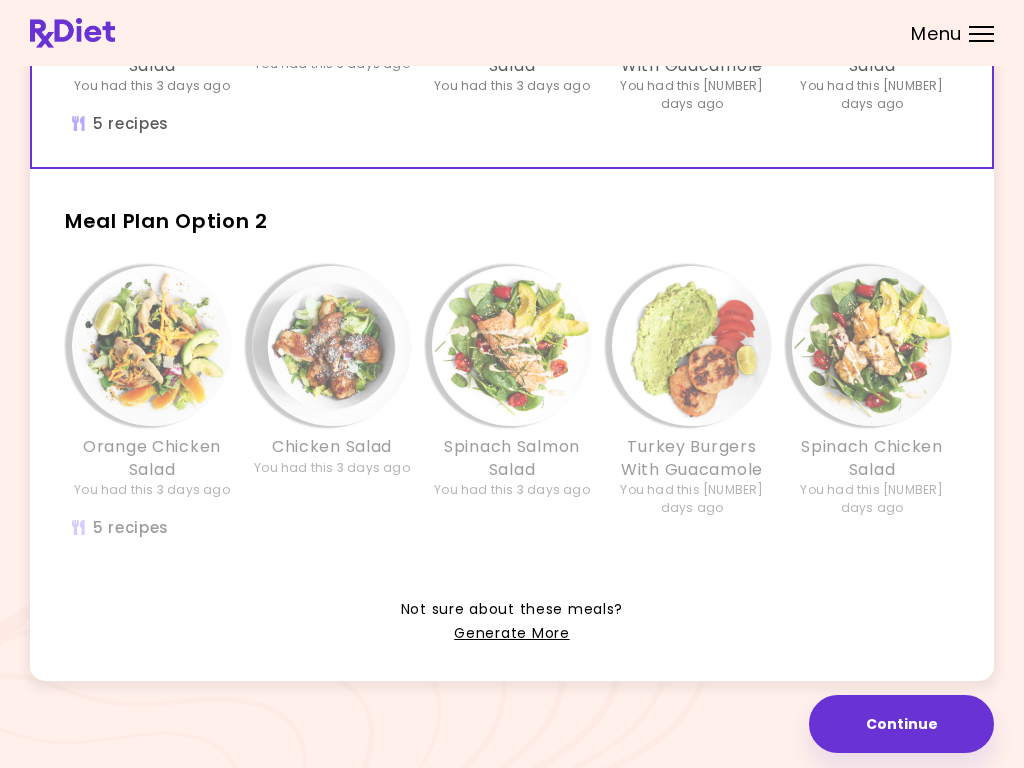 click on "Orange Chicken Salad You had this [NUMBER] days ago   Chicken Salad You had this [NUMBER] days ago   Spinach Salmon Salad You had this [NUMBER] days ago   Turkey Burgers With Guacamole You had this [NUMBER] days ago   Spinach Chicken Salad You had this [NUMBER] days ago" at bounding box center (512, 413) 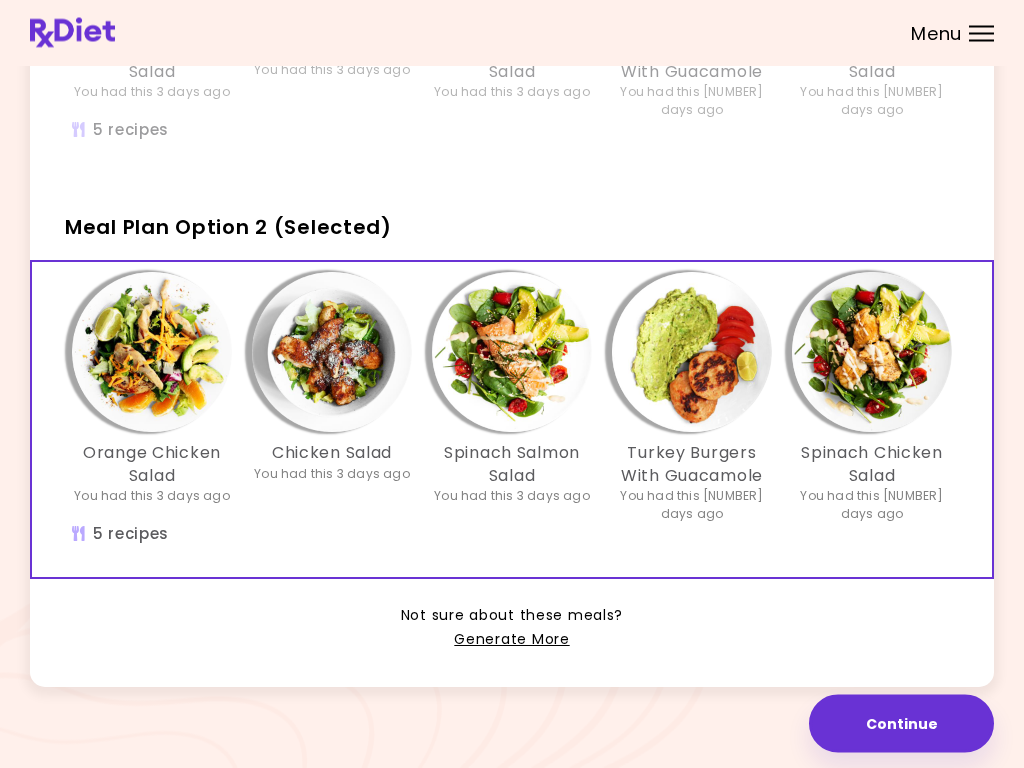 scroll, scrollTop: 374, scrollLeft: 0, axis: vertical 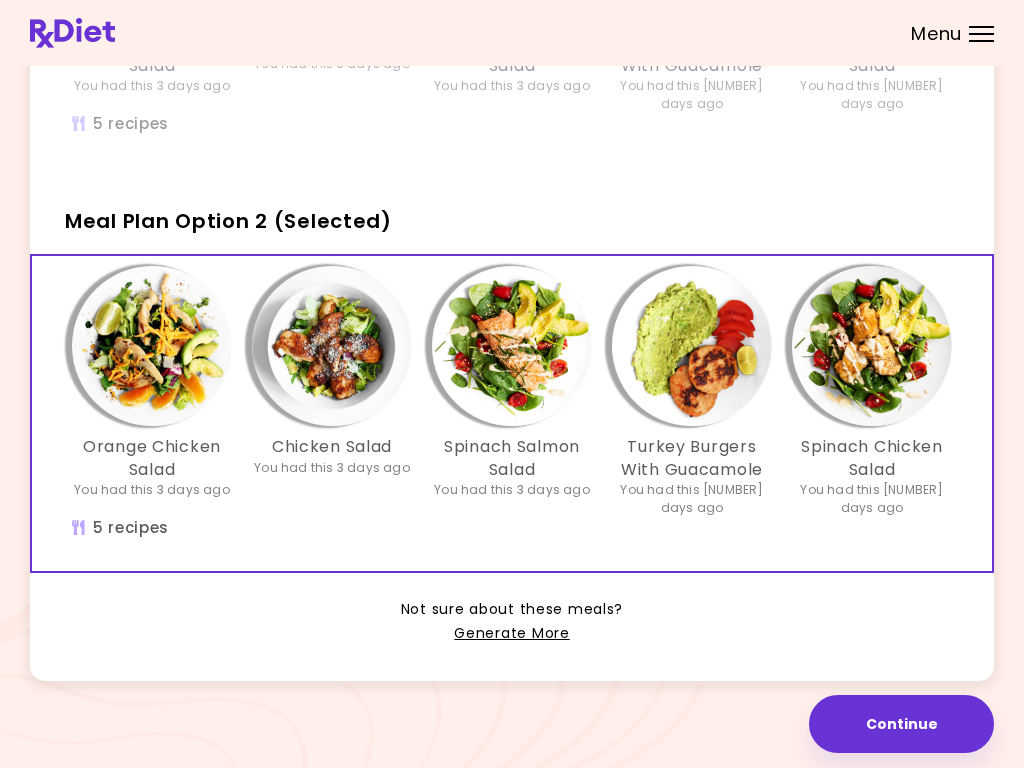 click on "Generate More" at bounding box center (511, 634) 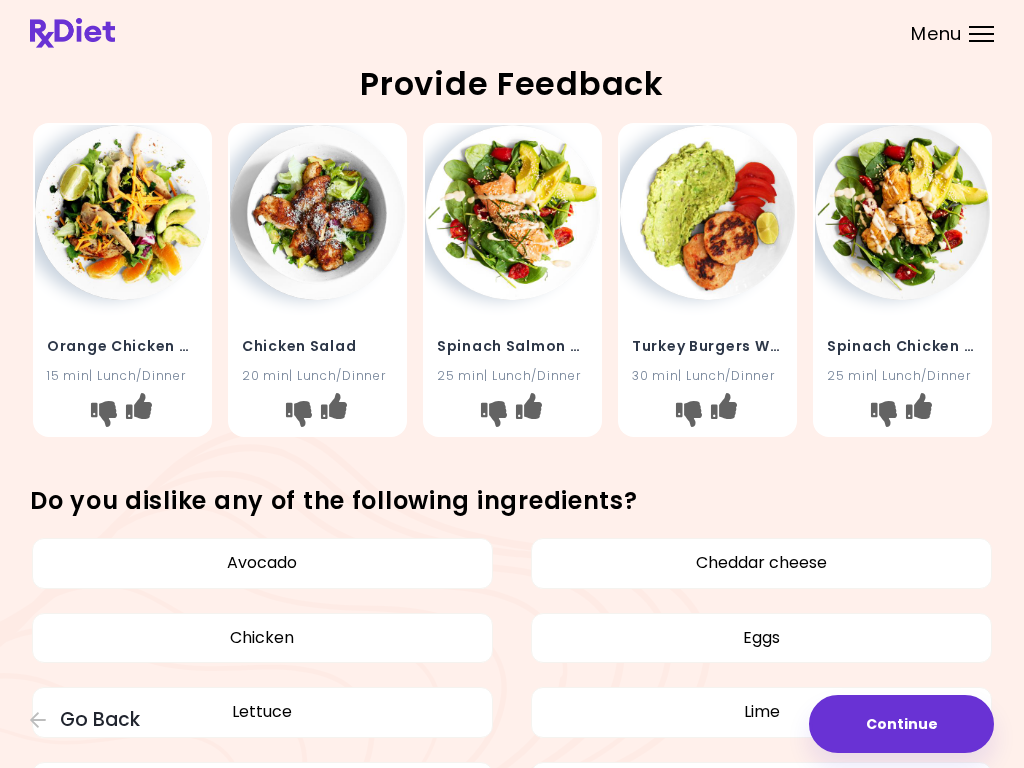 click at bounding box center (138, 414) 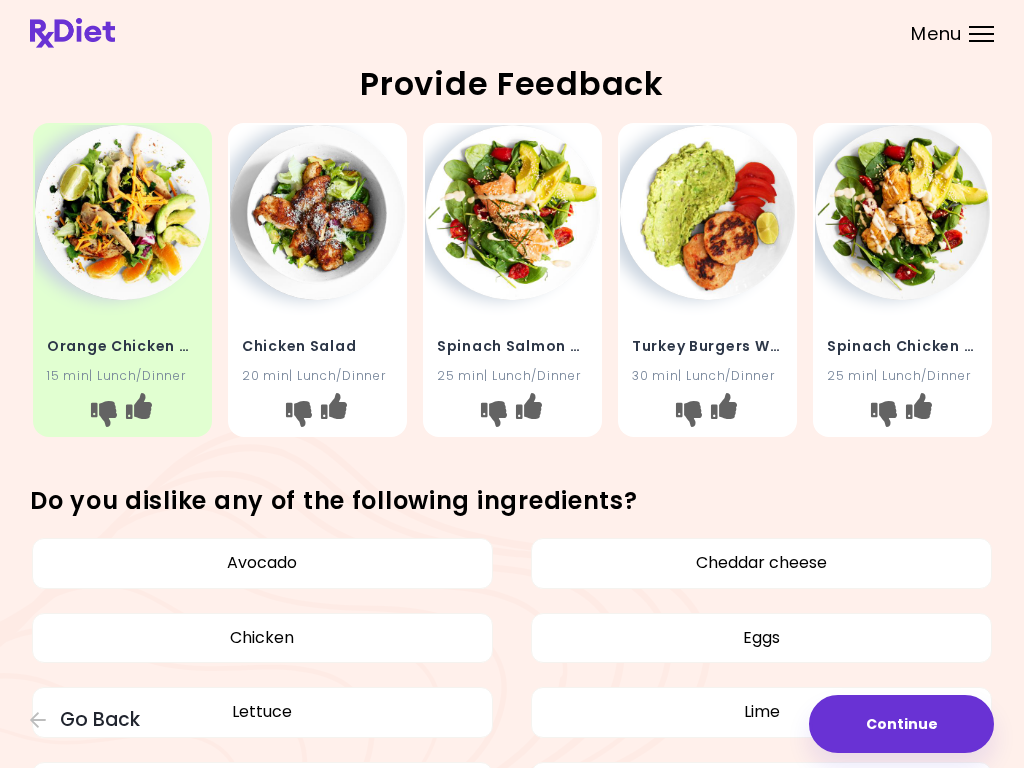 click at bounding box center [333, 406] 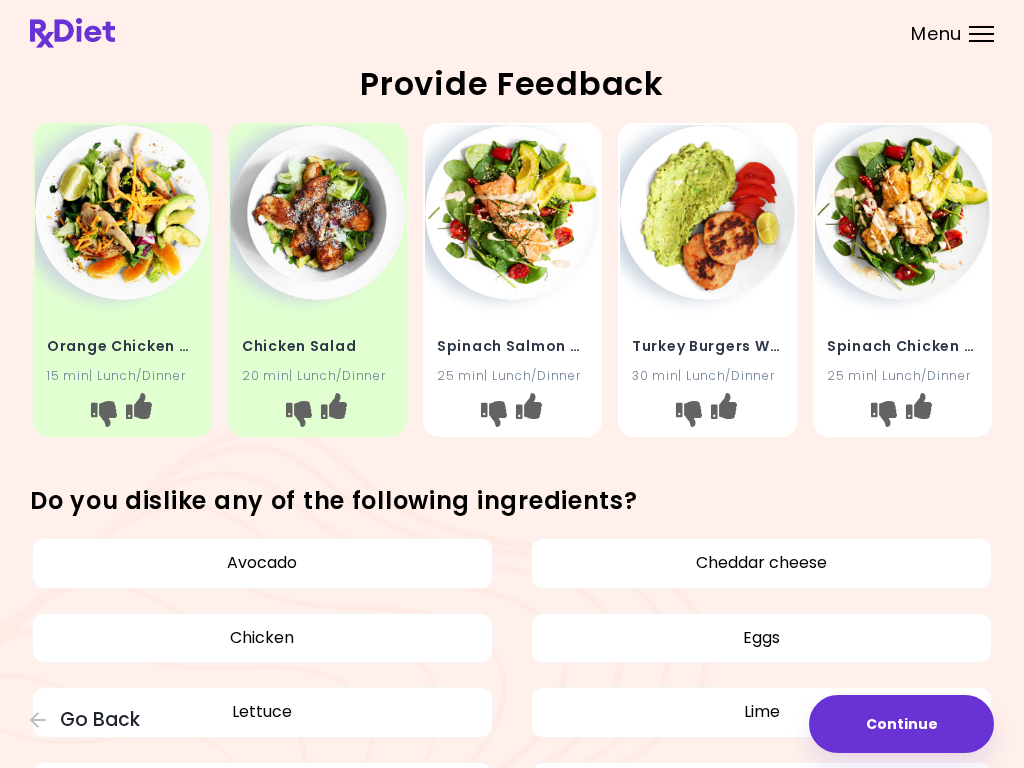click at bounding box center [528, 414] 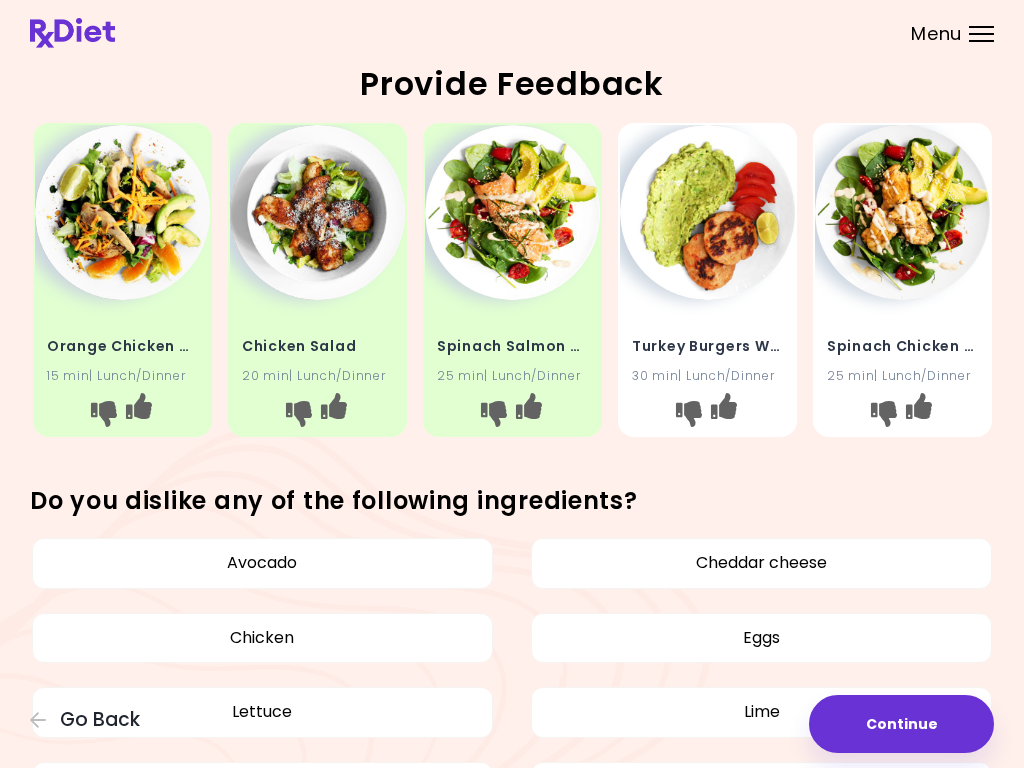 click at bounding box center [883, 414] 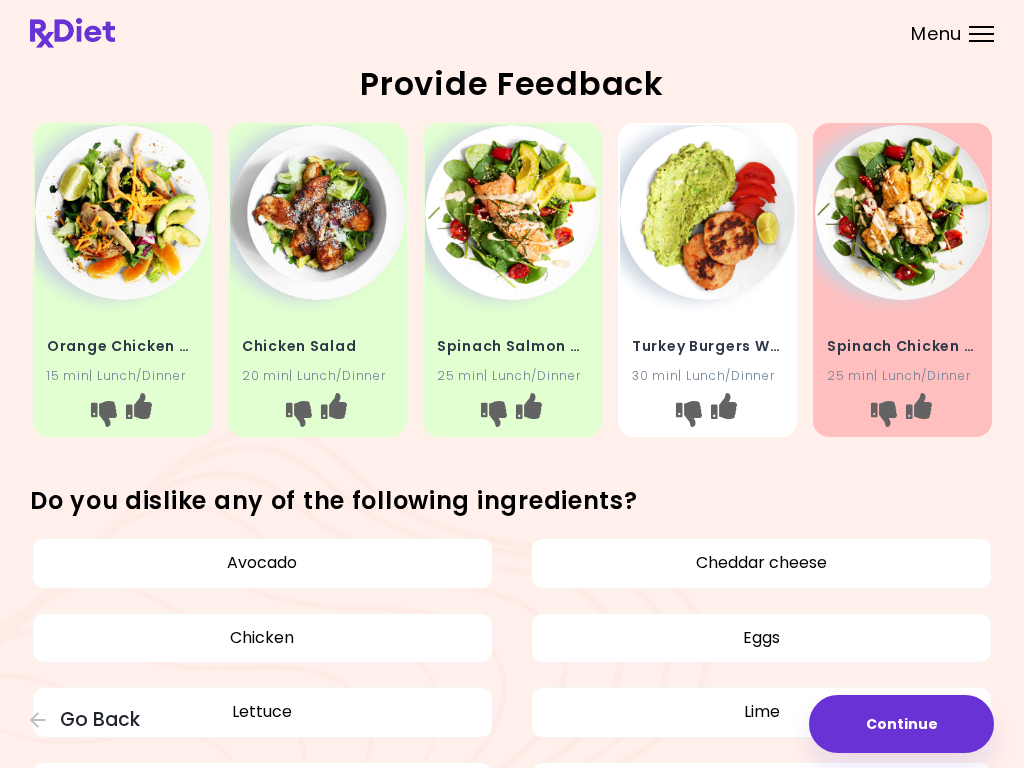 click at bounding box center (688, 414) 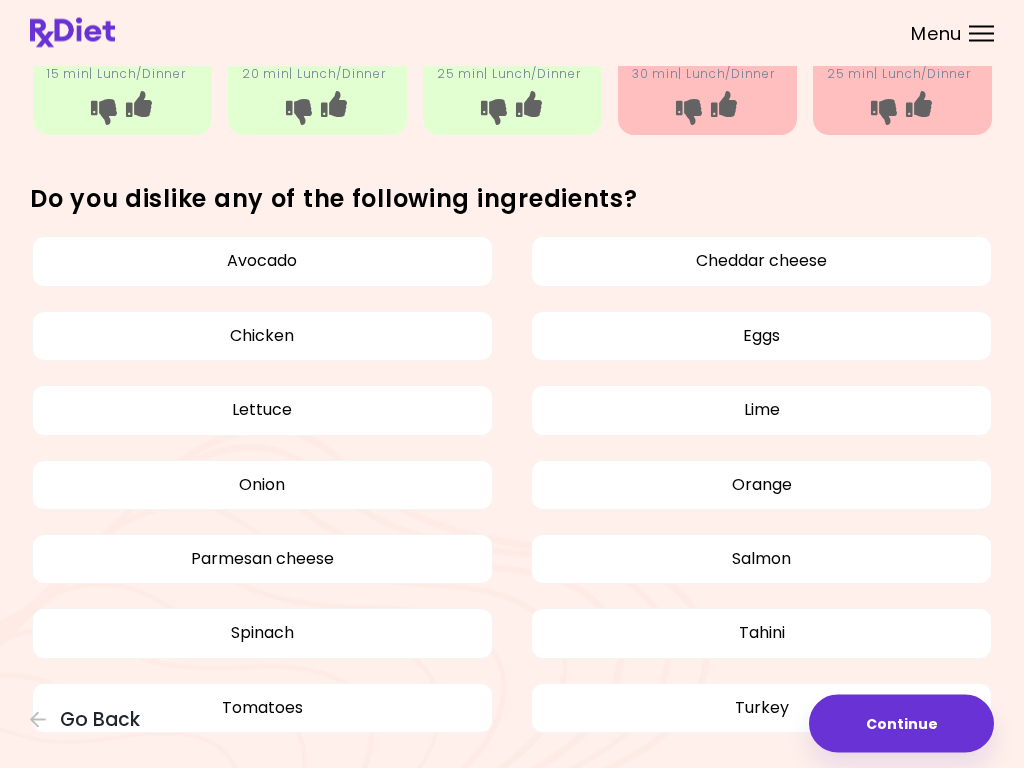 scroll, scrollTop: 297, scrollLeft: 0, axis: vertical 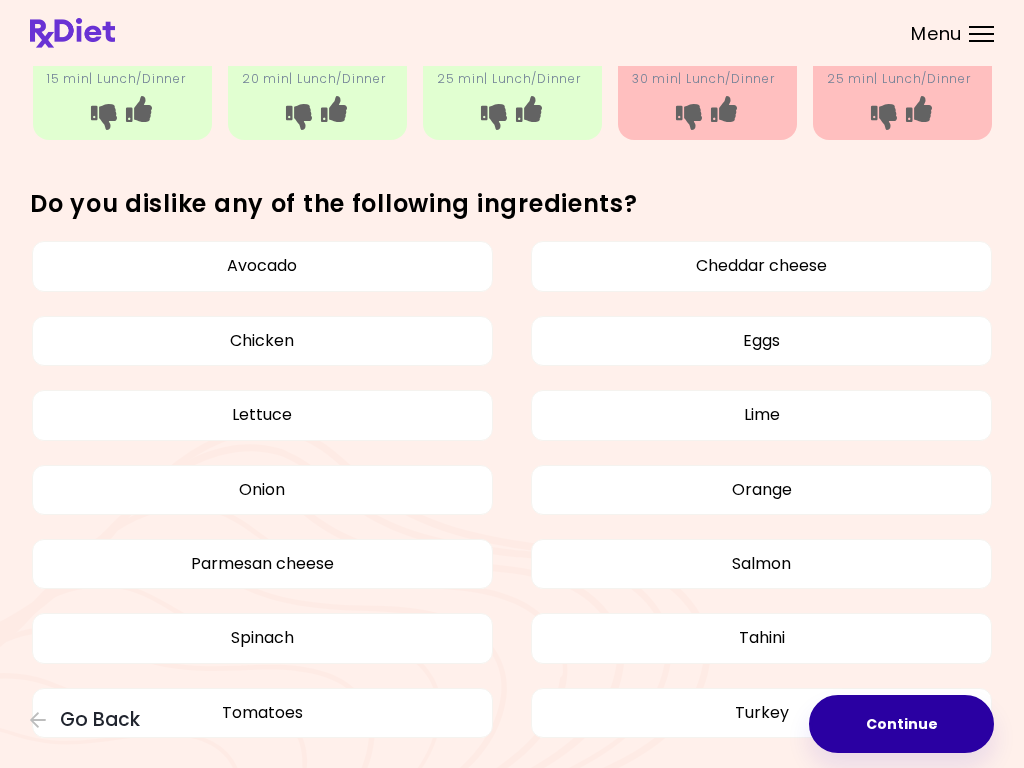 click on "Continue" at bounding box center (901, 724) 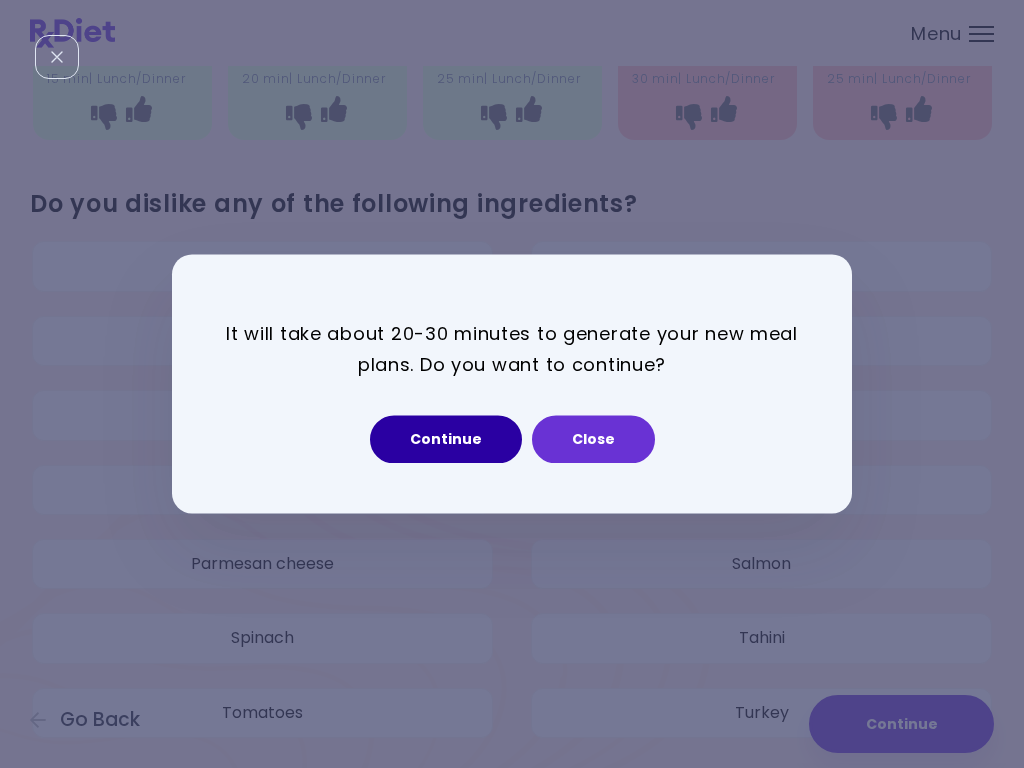 click on "Continue" at bounding box center [446, 440] 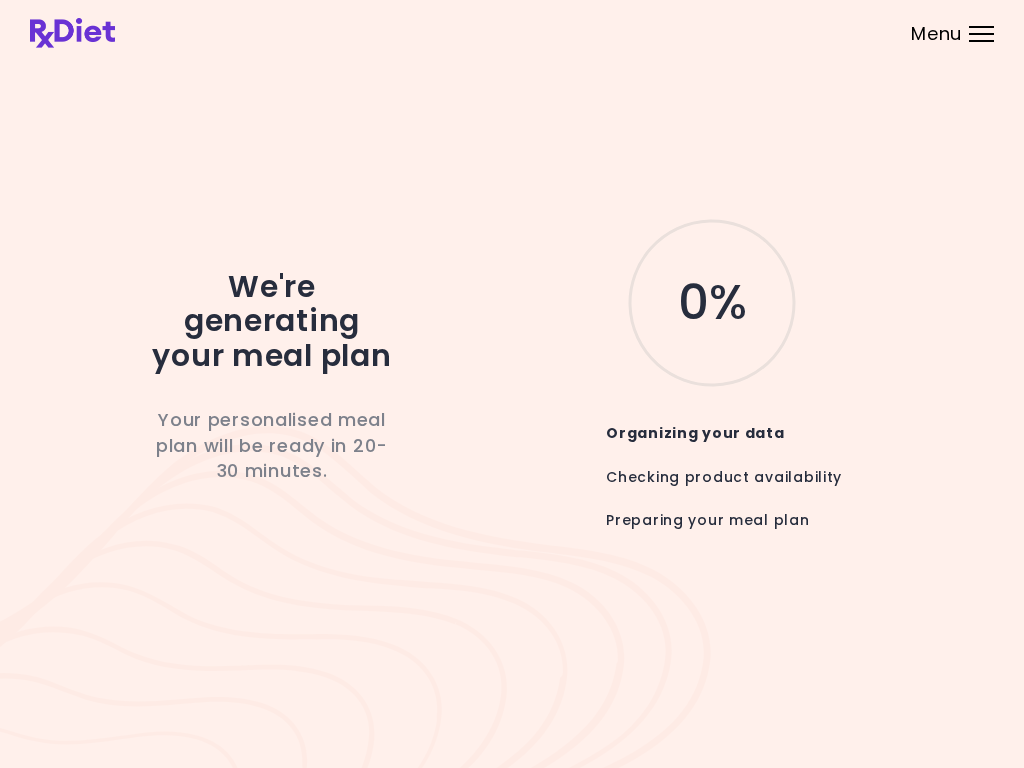 scroll, scrollTop: 0, scrollLeft: 0, axis: both 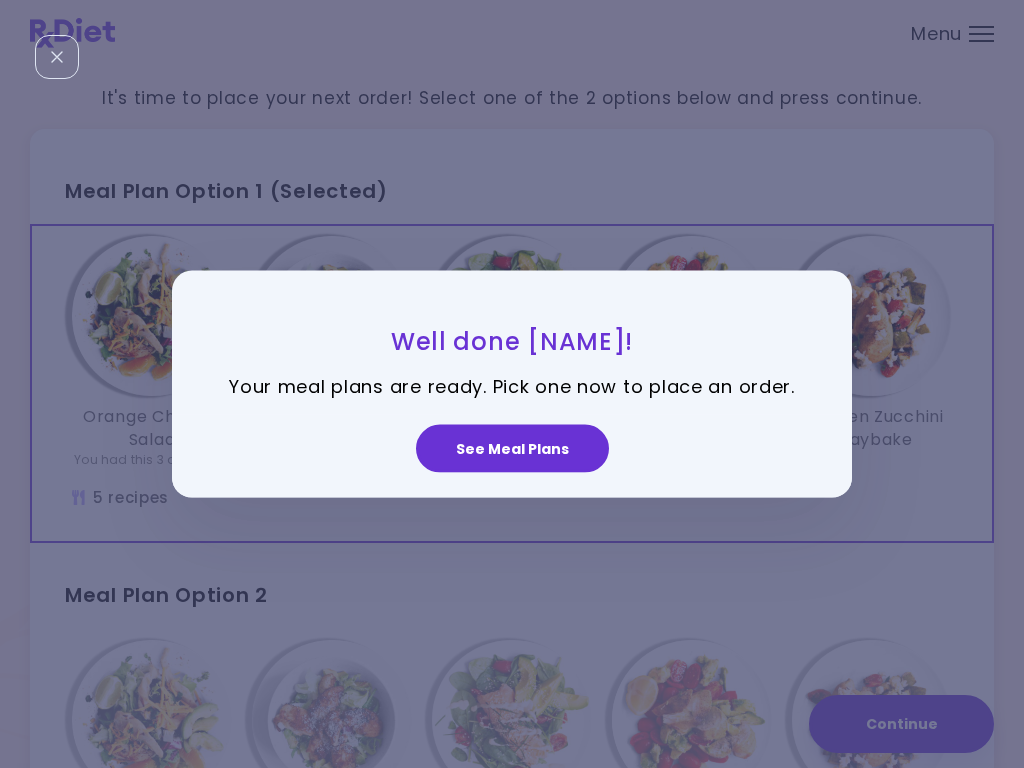 click on "See Meal Plans" at bounding box center (512, 448) 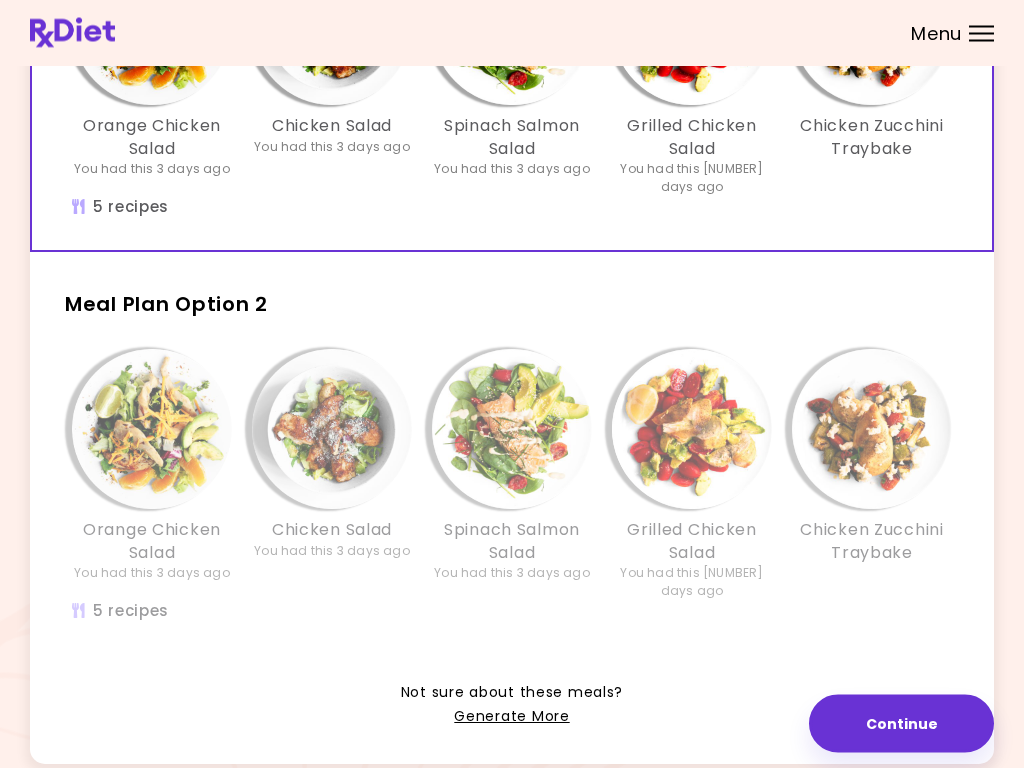 scroll, scrollTop: 374, scrollLeft: 0, axis: vertical 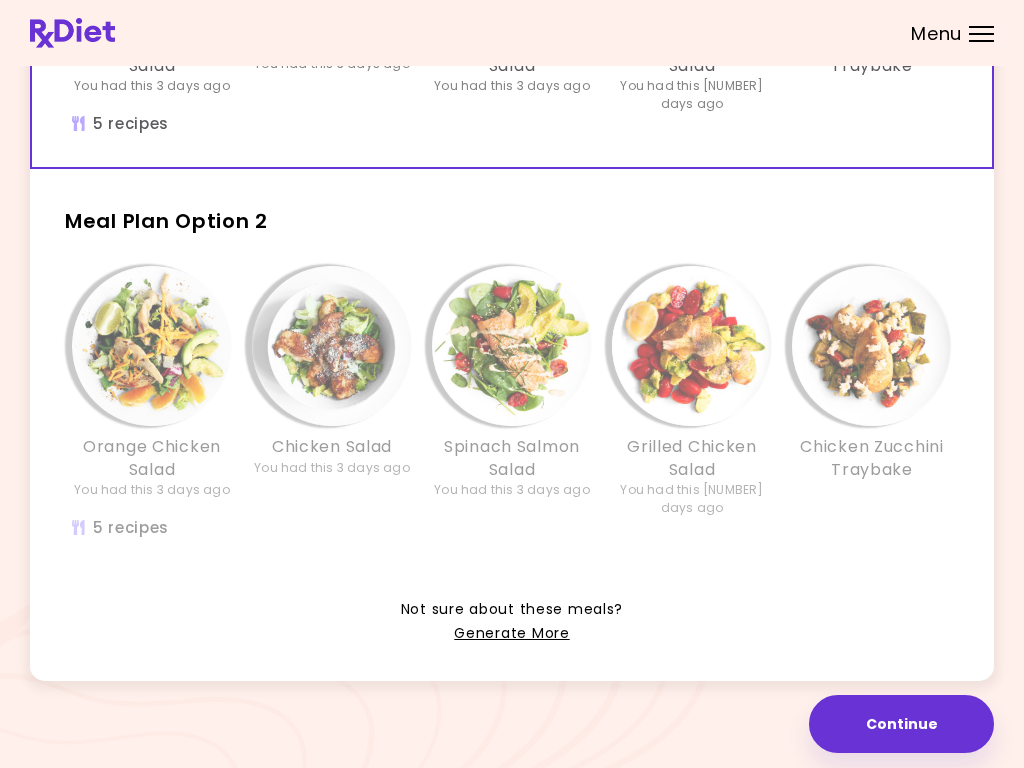 click on "Generate More" at bounding box center [511, 634] 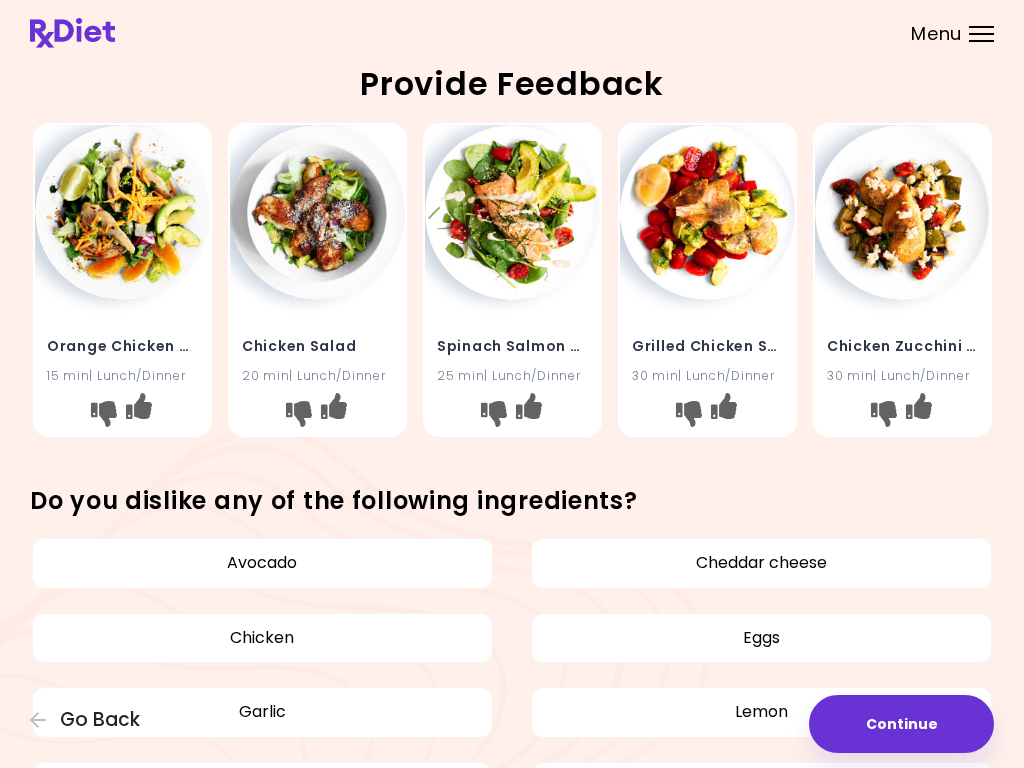 click at bounding box center [883, 414] 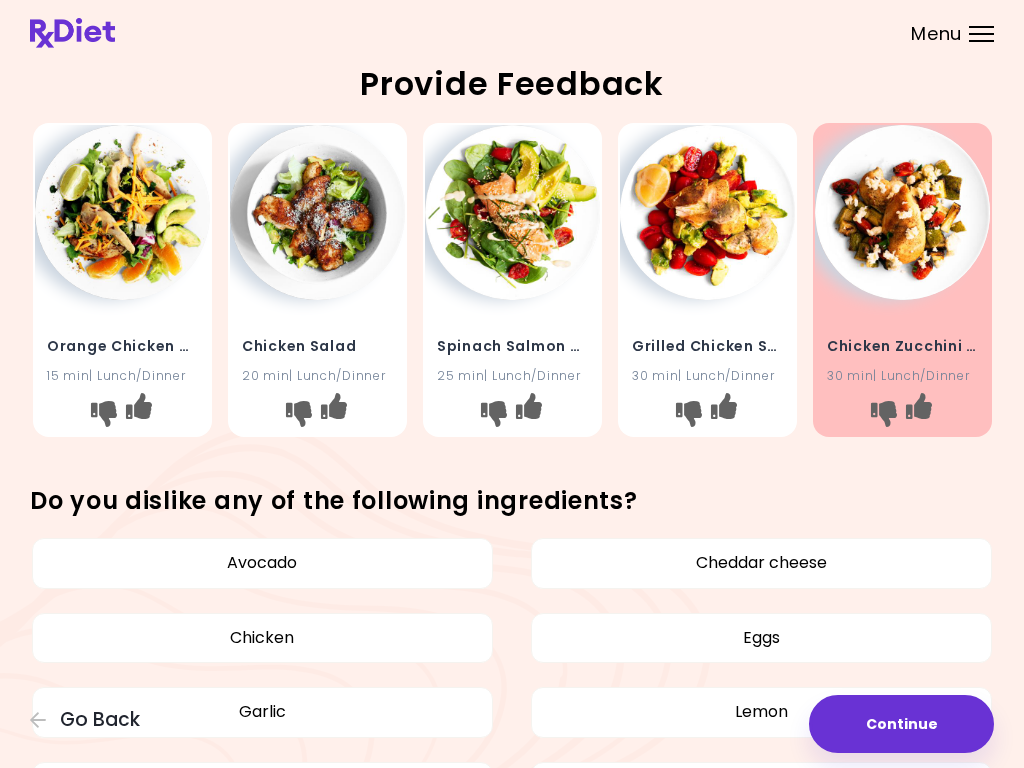 click at bounding box center [723, 406] 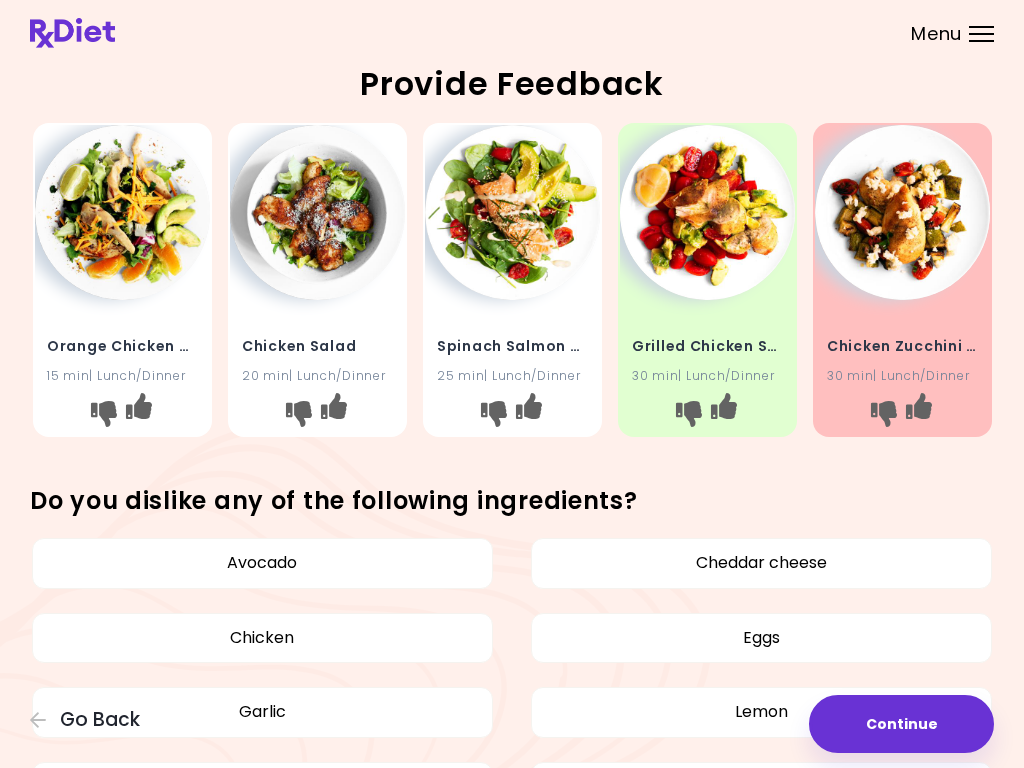 click at bounding box center (528, 406) 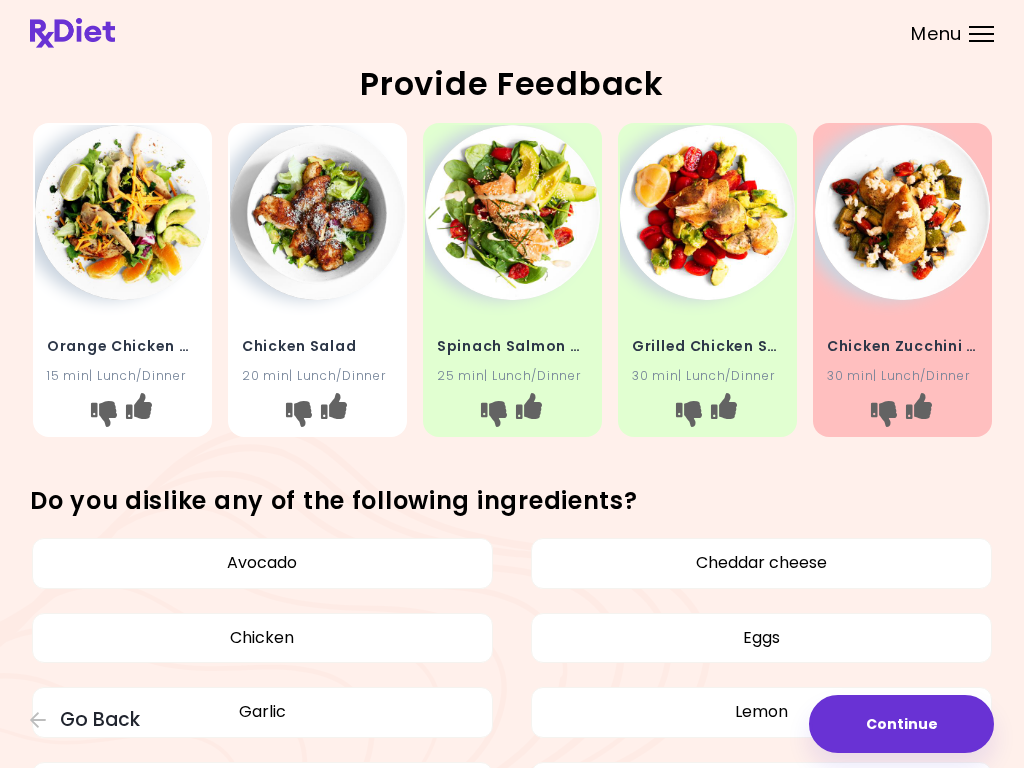 click at bounding box center [333, 414] 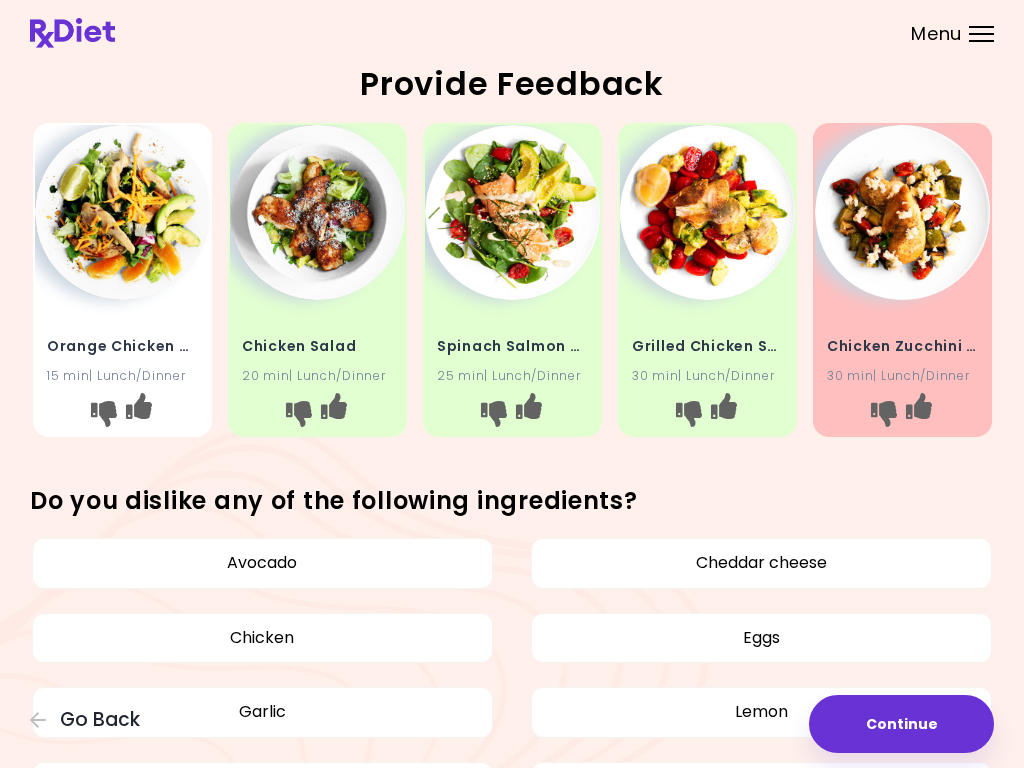 click at bounding box center (138, 414) 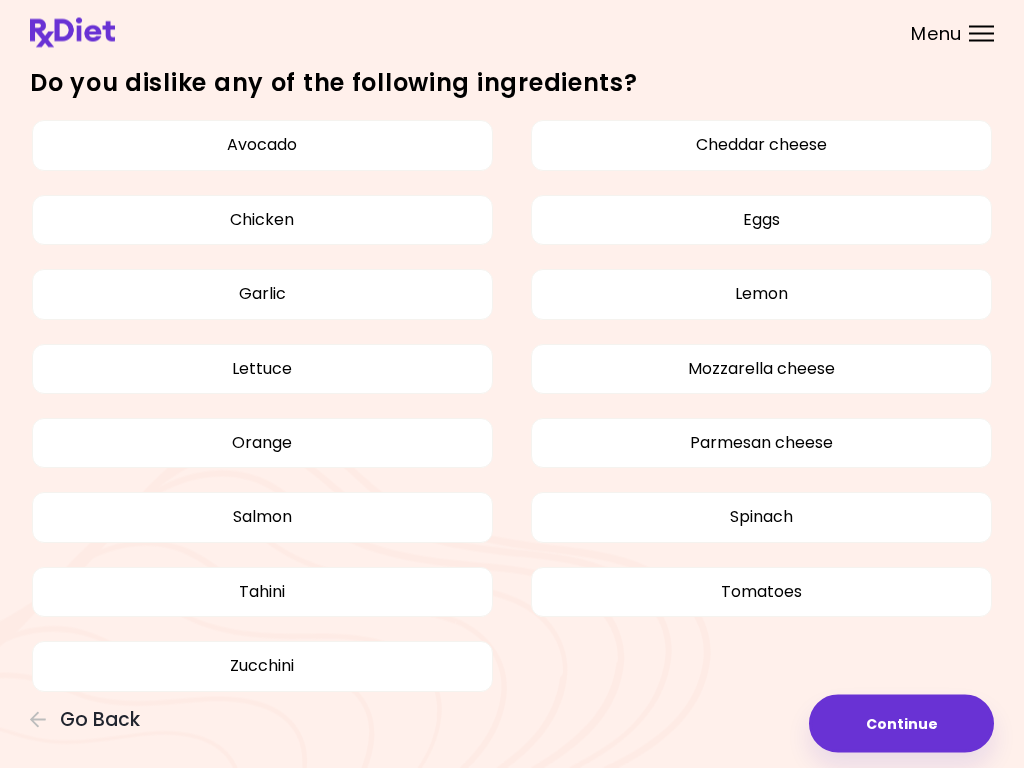 scroll, scrollTop: 441, scrollLeft: 0, axis: vertical 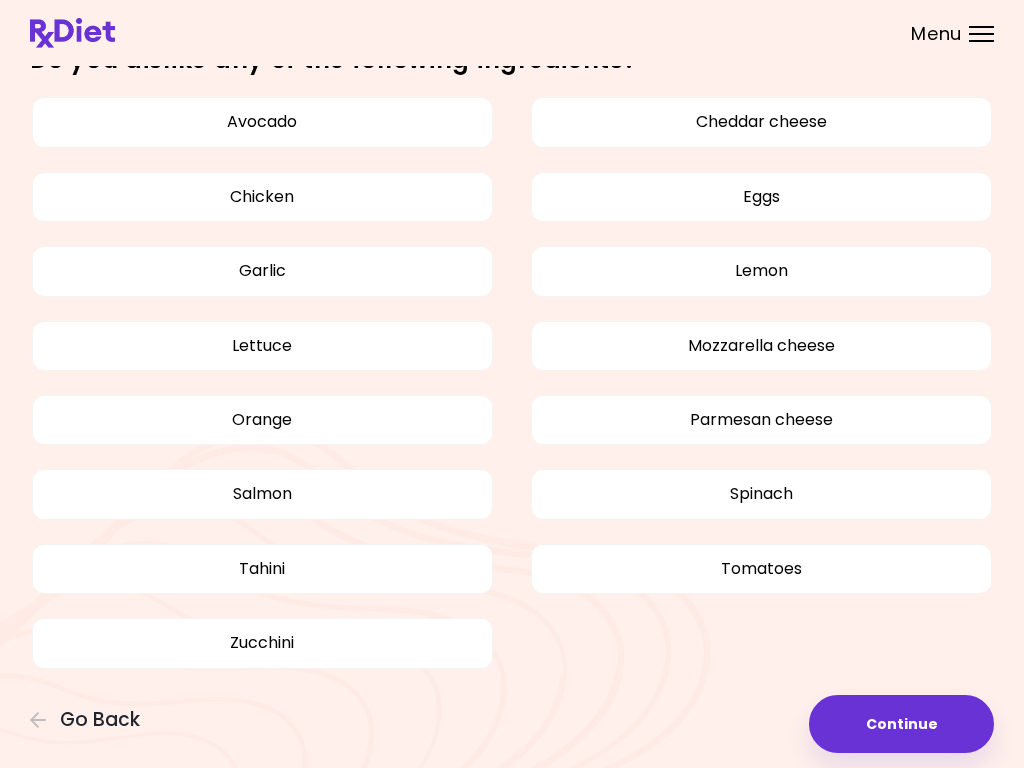 click on "Continue" at bounding box center [901, 724] 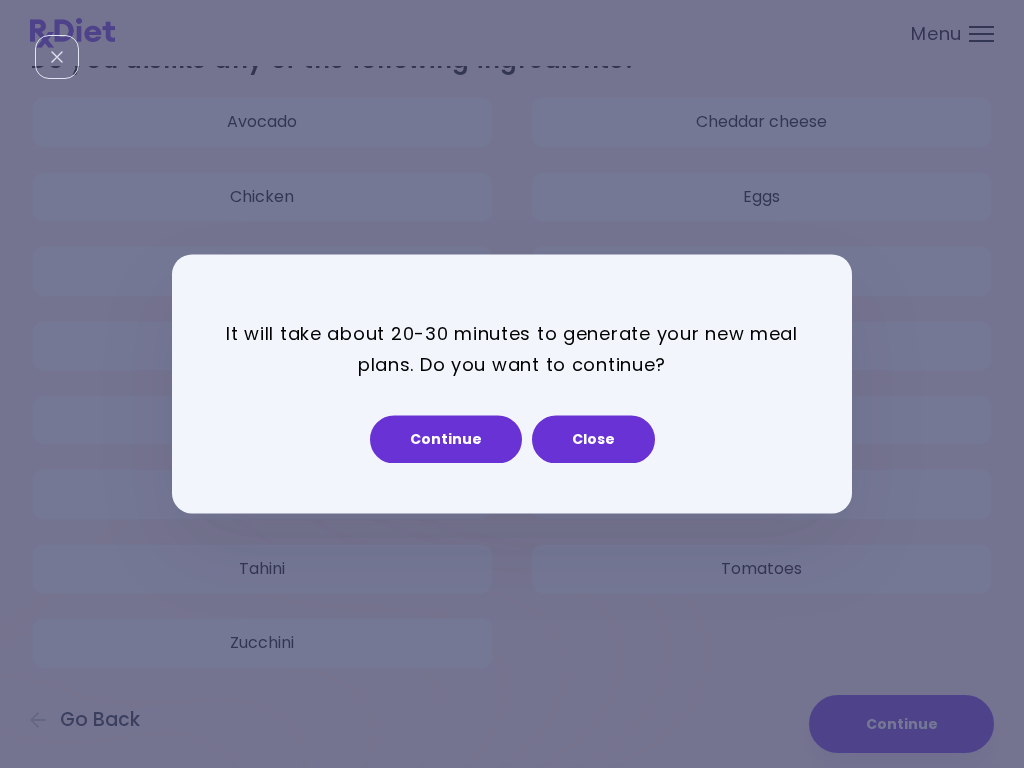 click on "Continue" at bounding box center [446, 440] 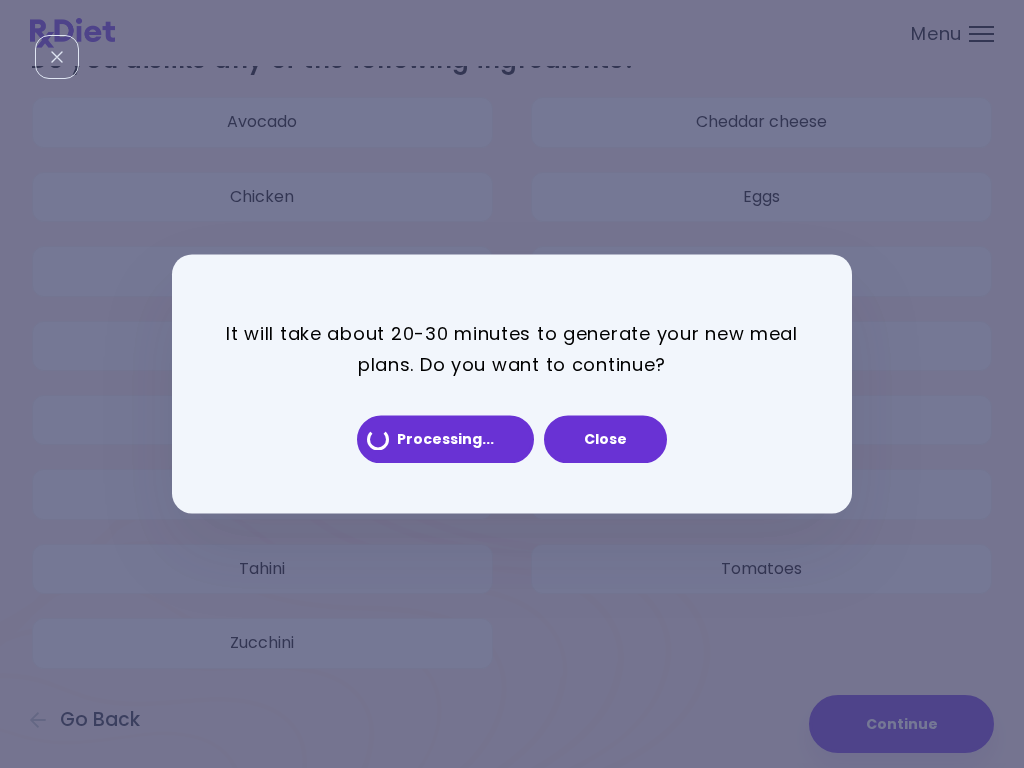 scroll, scrollTop: 0, scrollLeft: 0, axis: both 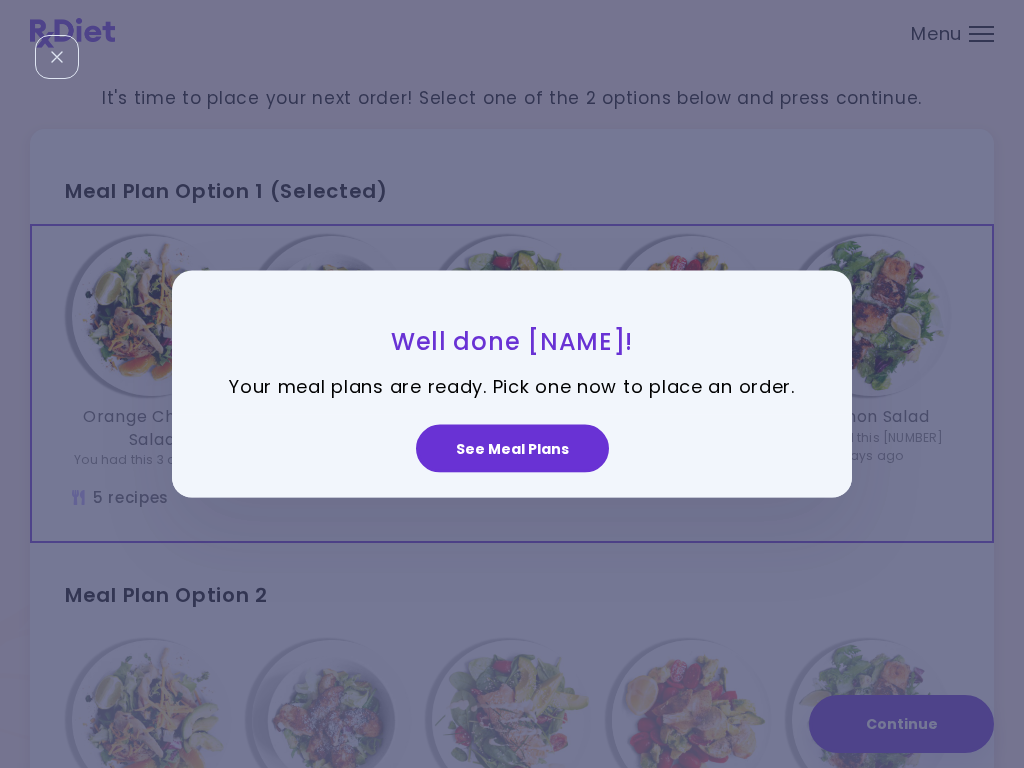 click on "See Meal Plans" at bounding box center [512, 448] 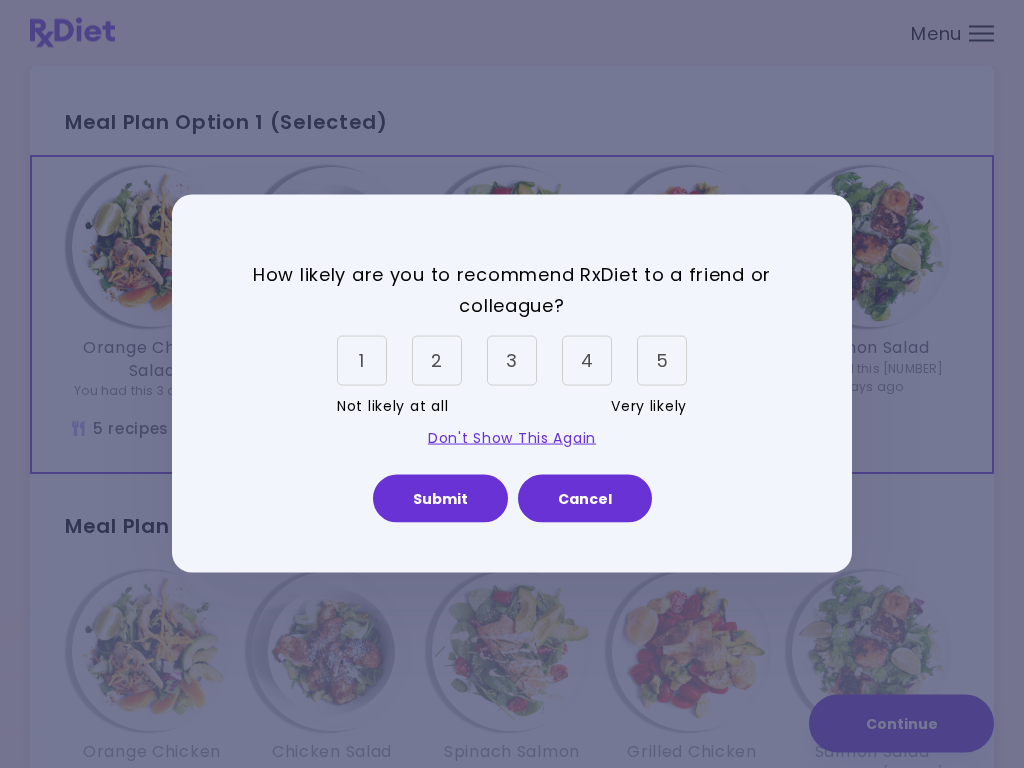 scroll, scrollTop: 69, scrollLeft: 0, axis: vertical 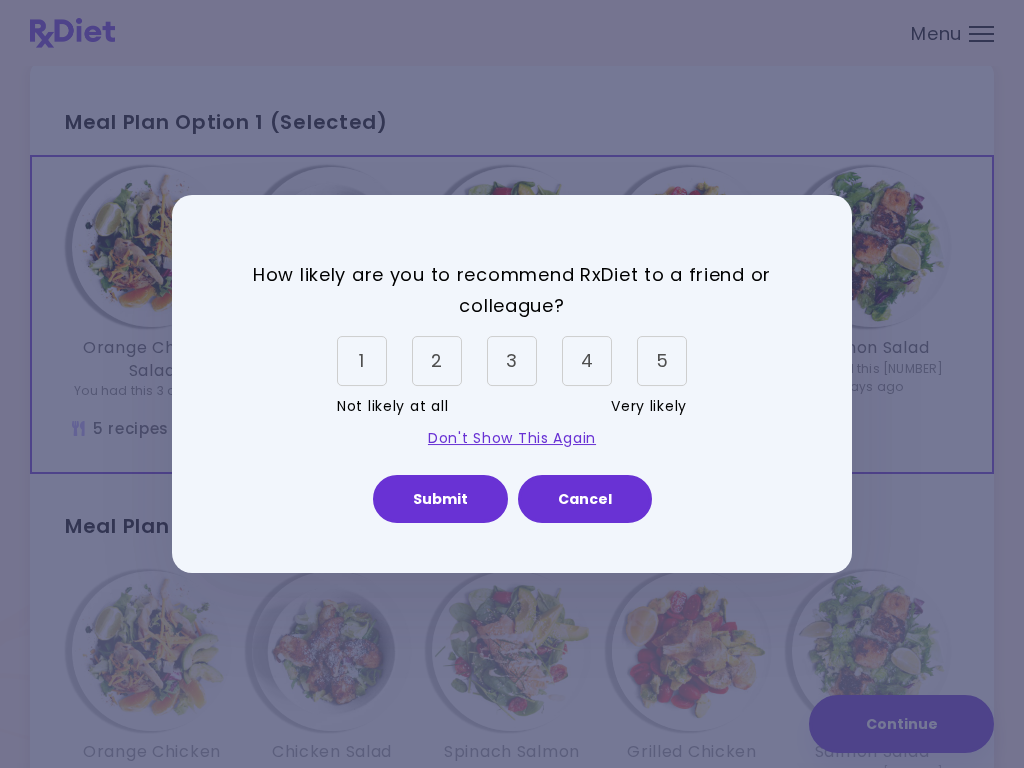 click on "4" at bounding box center (587, 361) 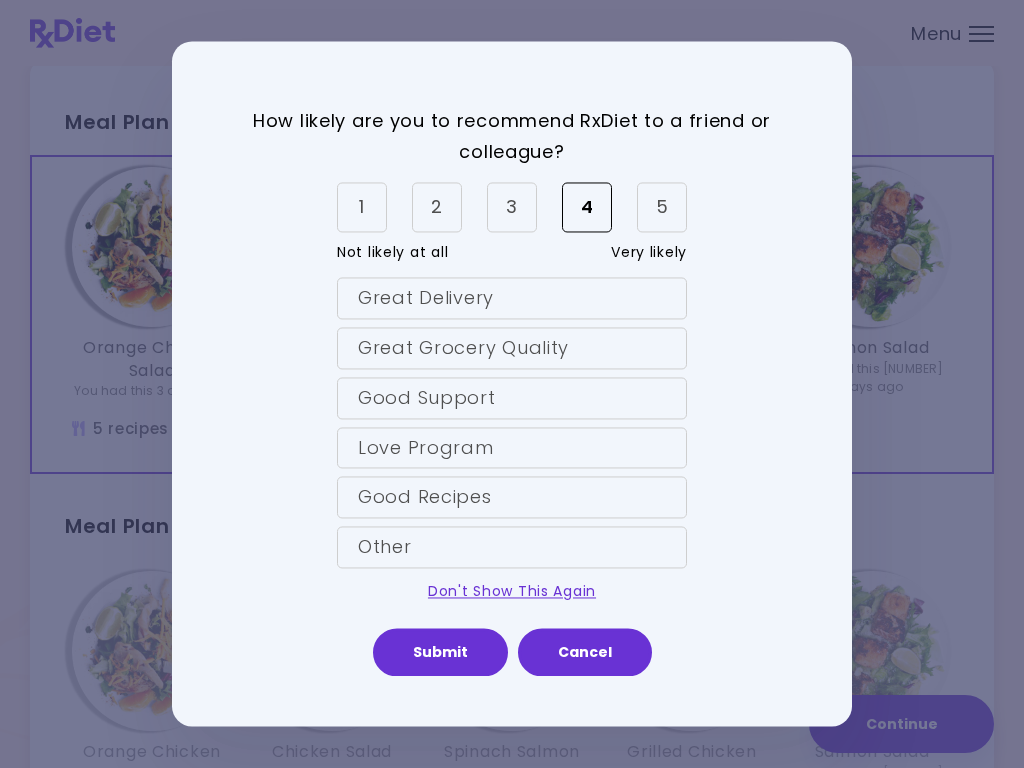 click on "3" at bounding box center (512, 208) 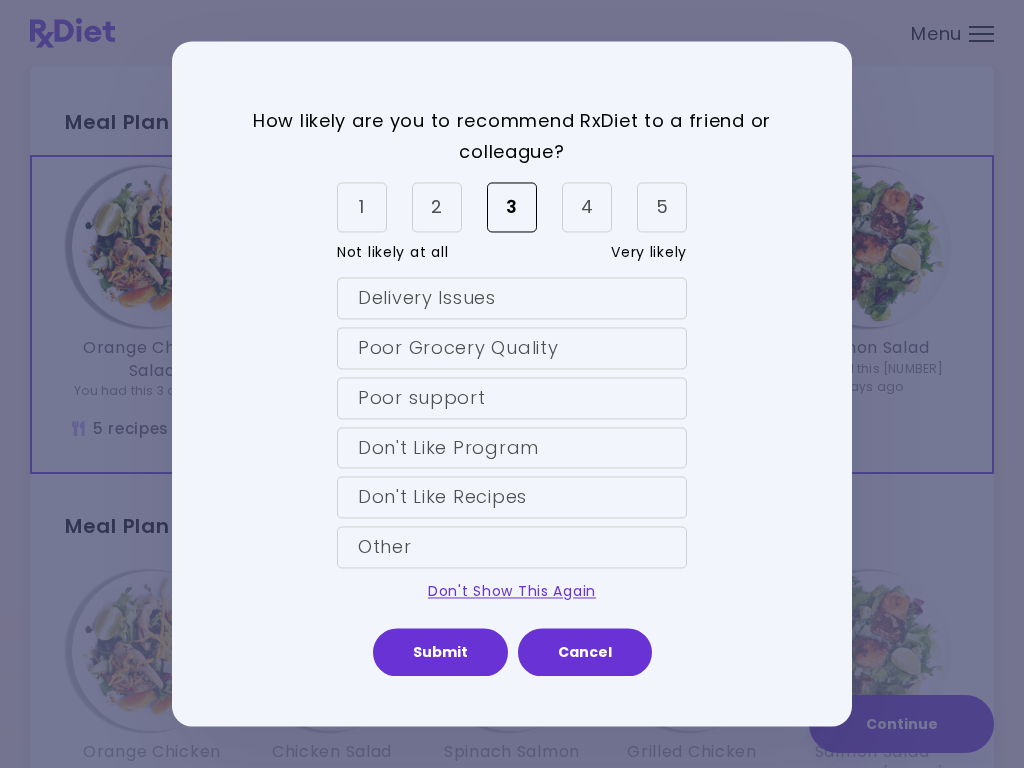 click on "Don't Like Recipes" at bounding box center (512, 498) 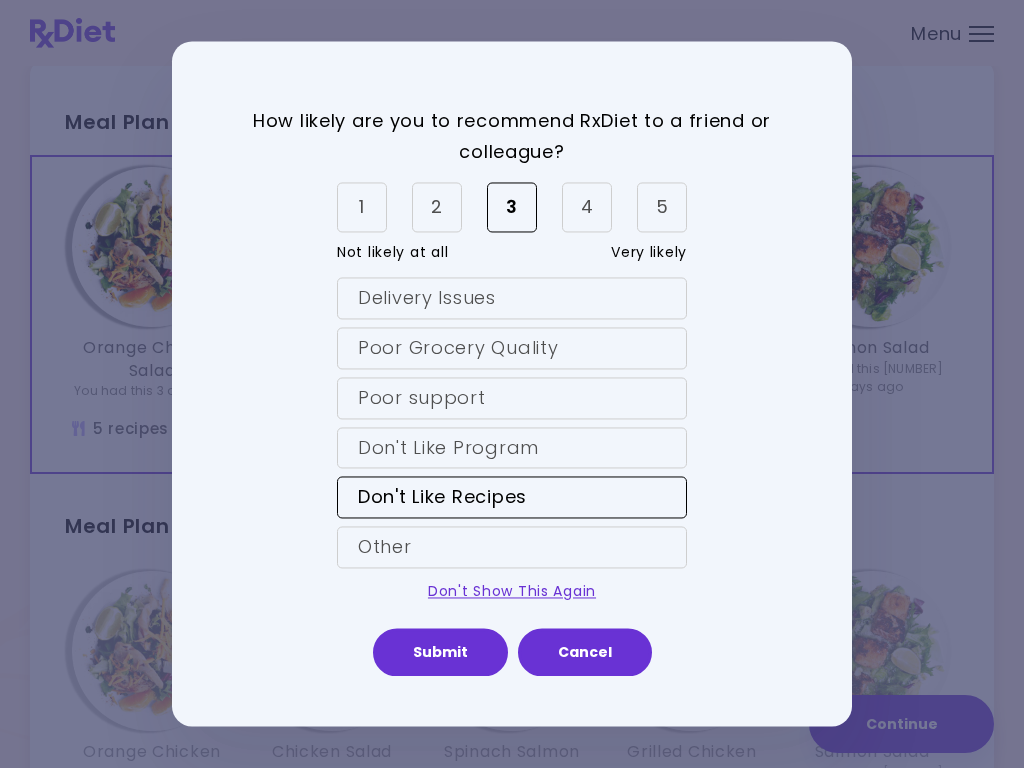 click on "Other" at bounding box center [512, 548] 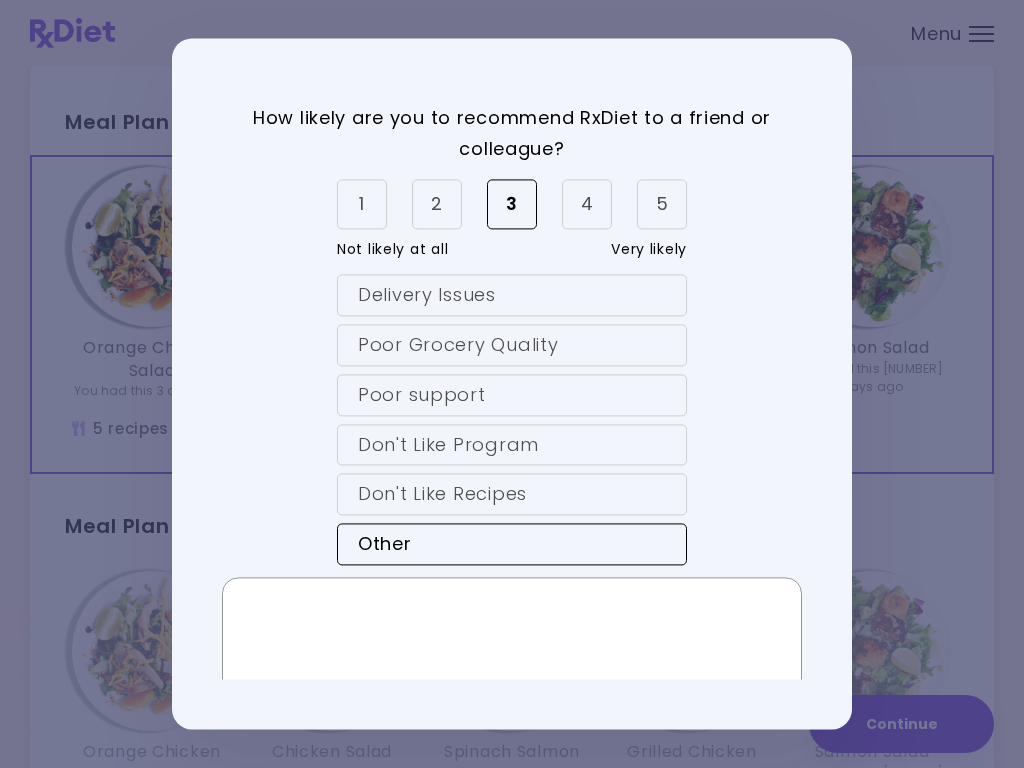 click at bounding box center [512, 653] 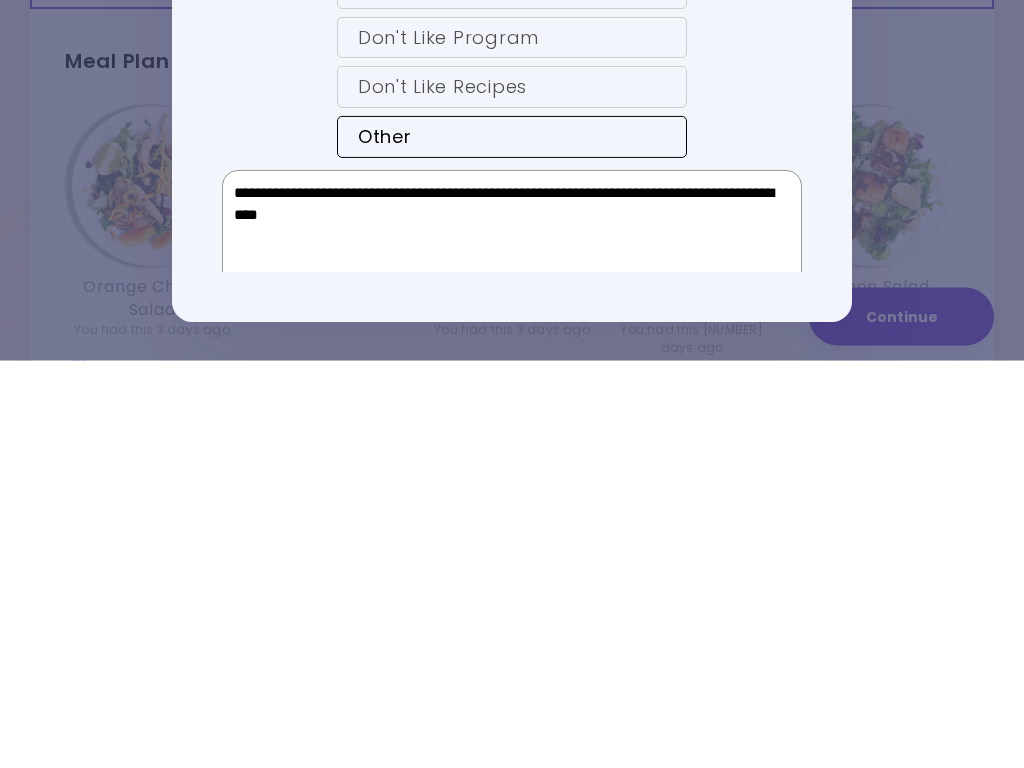 click on "**********" at bounding box center [512, 653] 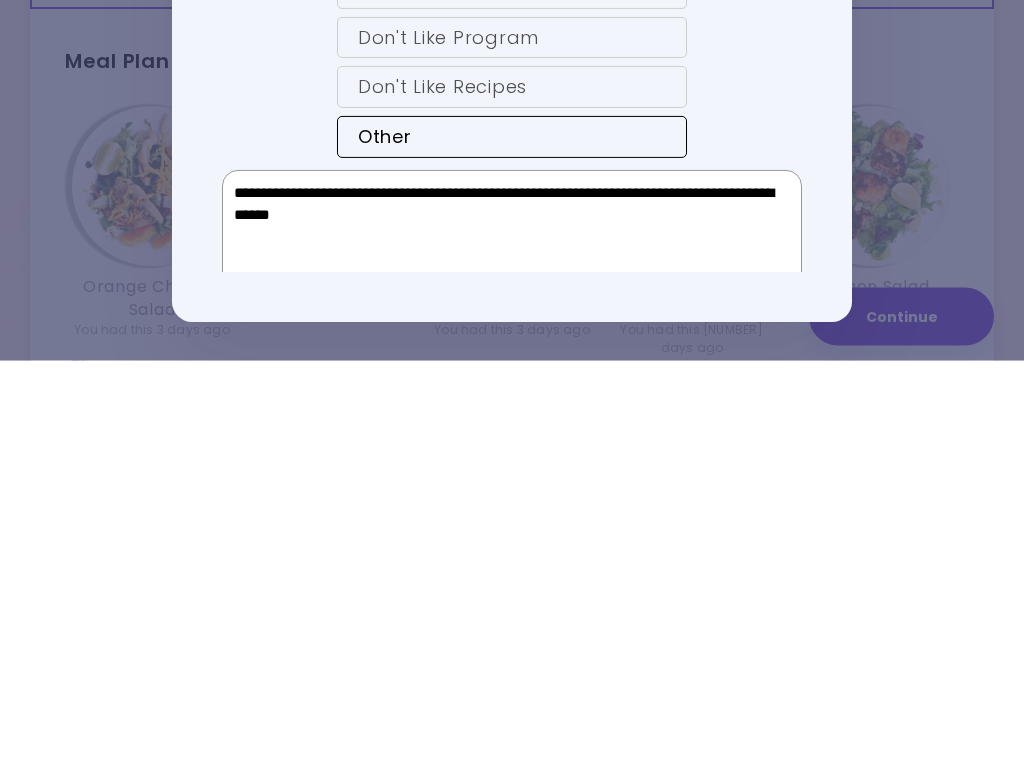 click on "**********" at bounding box center [512, 653] 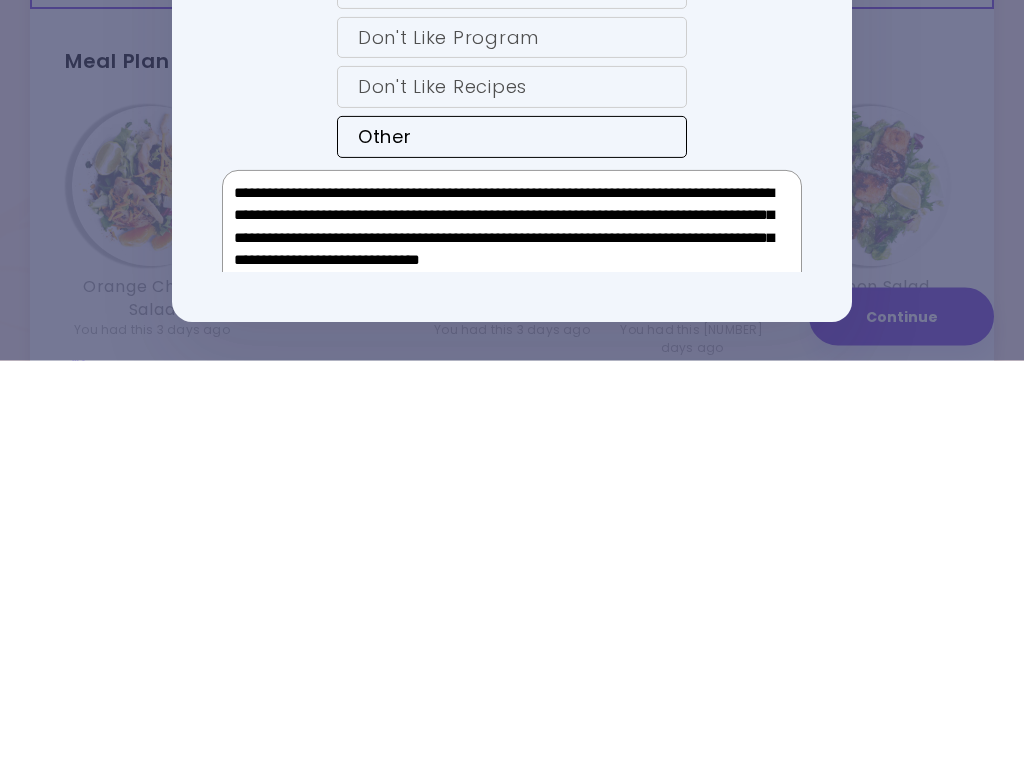 scroll, scrollTop: 13, scrollLeft: 0, axis: vertical 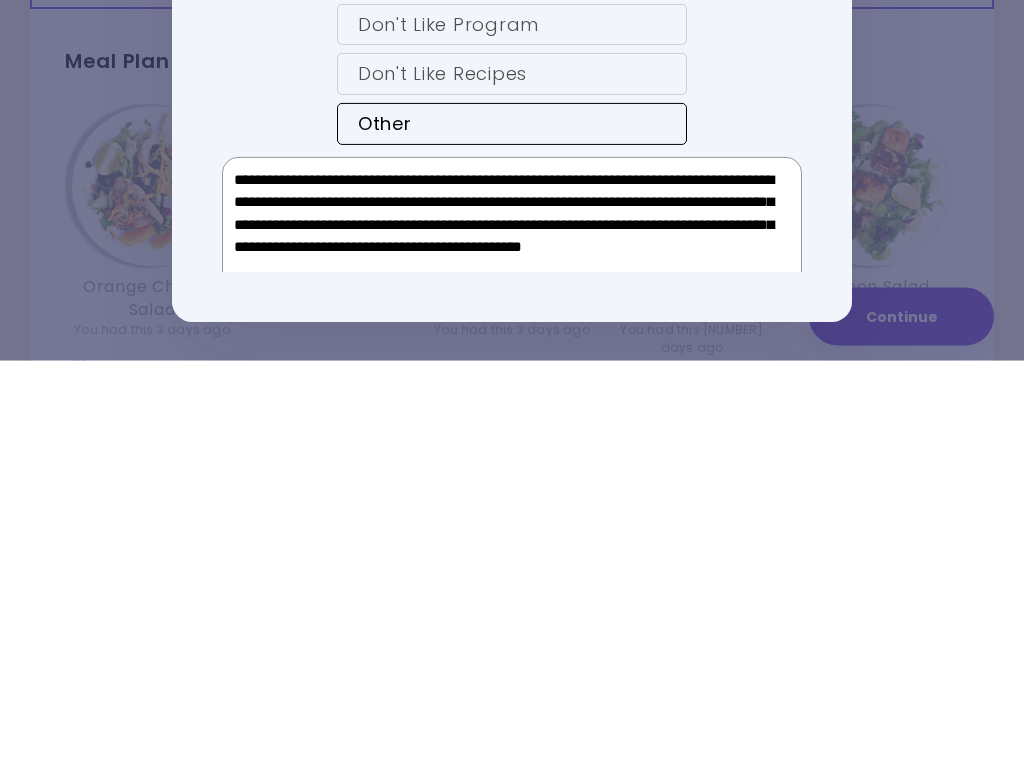 click on "**********" at bounding box center [512, 640] 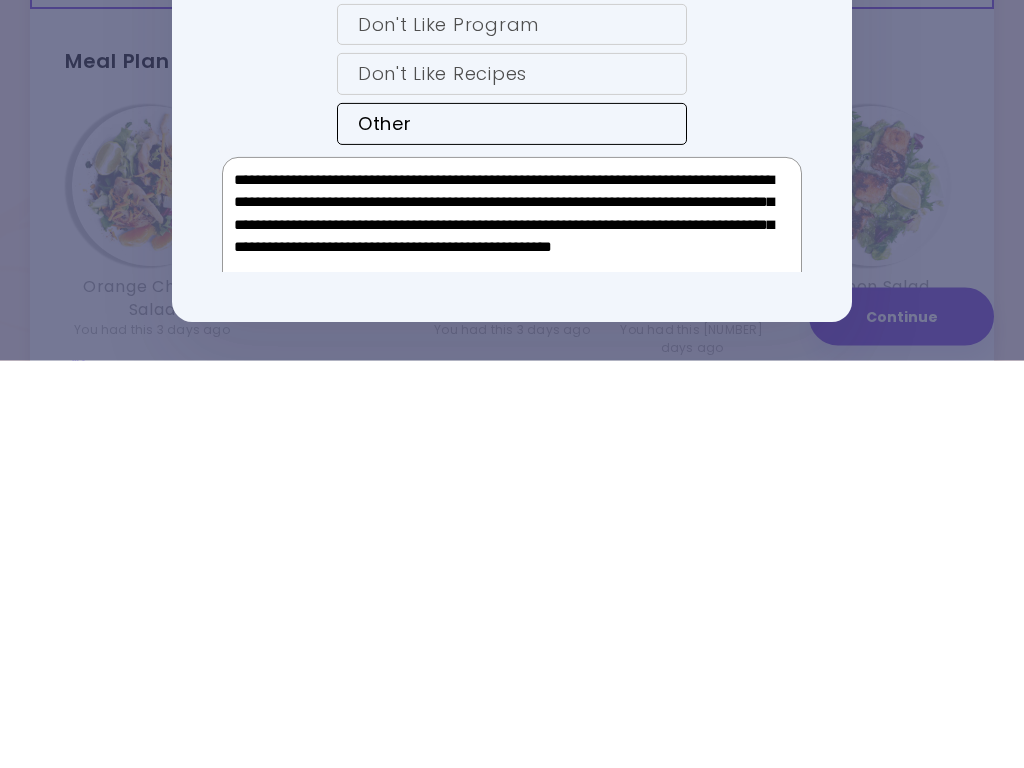 click on "**********" at bounding box center [512, 640] 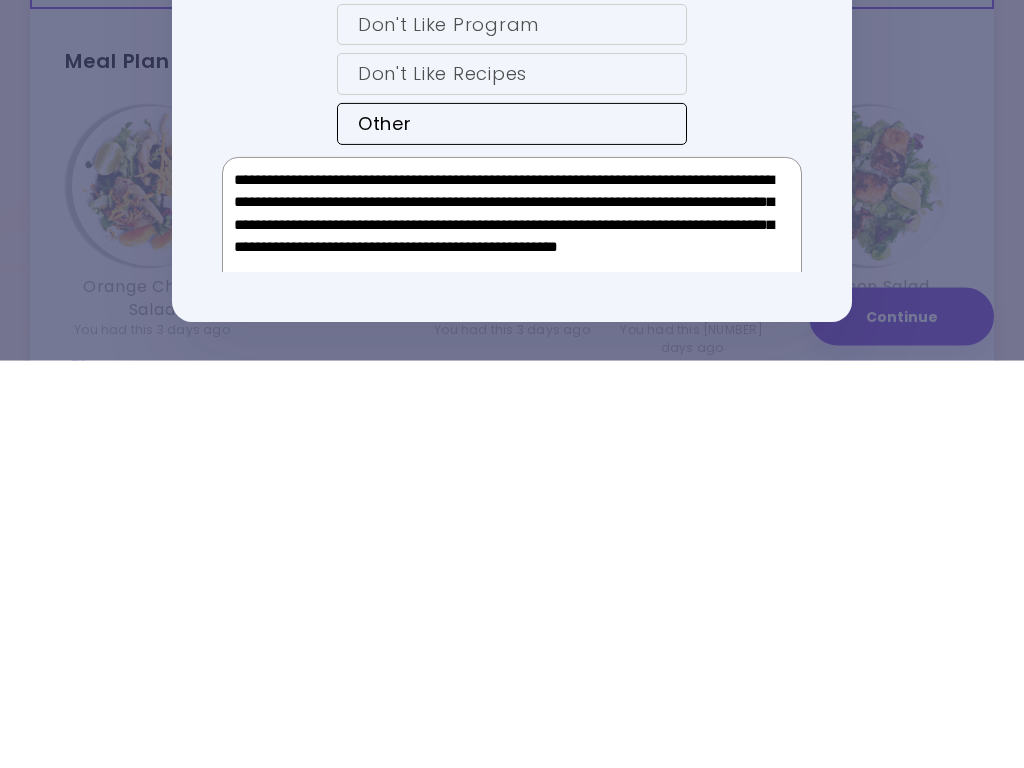 click on "**********" at bounding box center [512, 640] 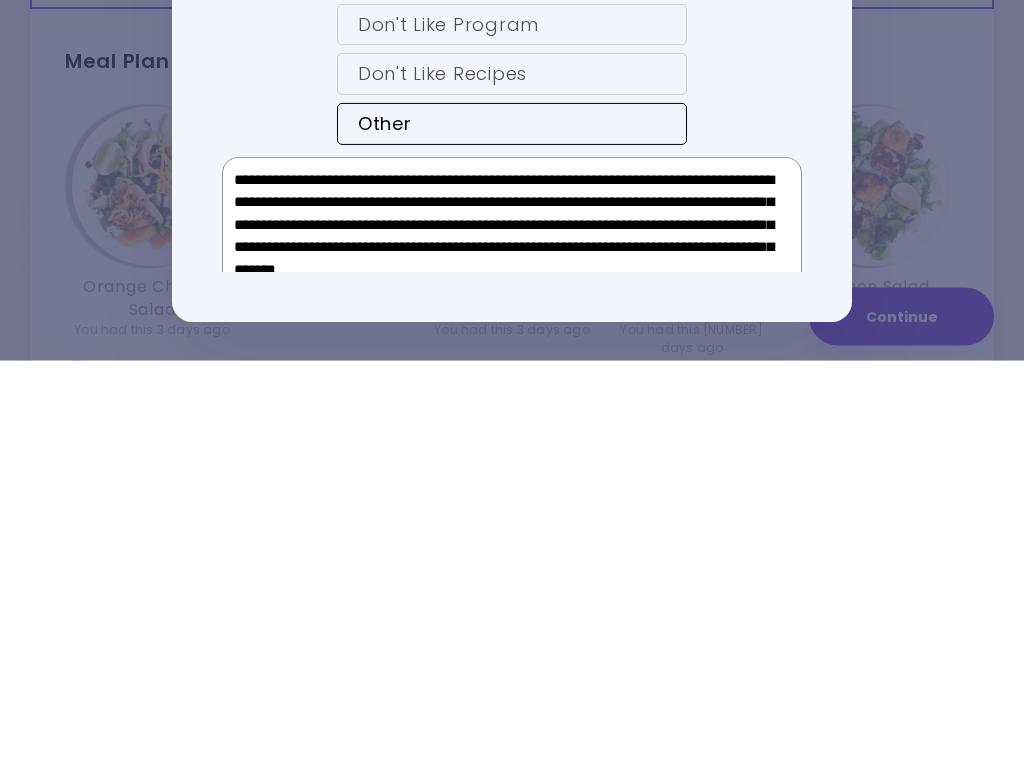 scroll, scrollTop: 35, scrollLeft: 0, axis: vertical 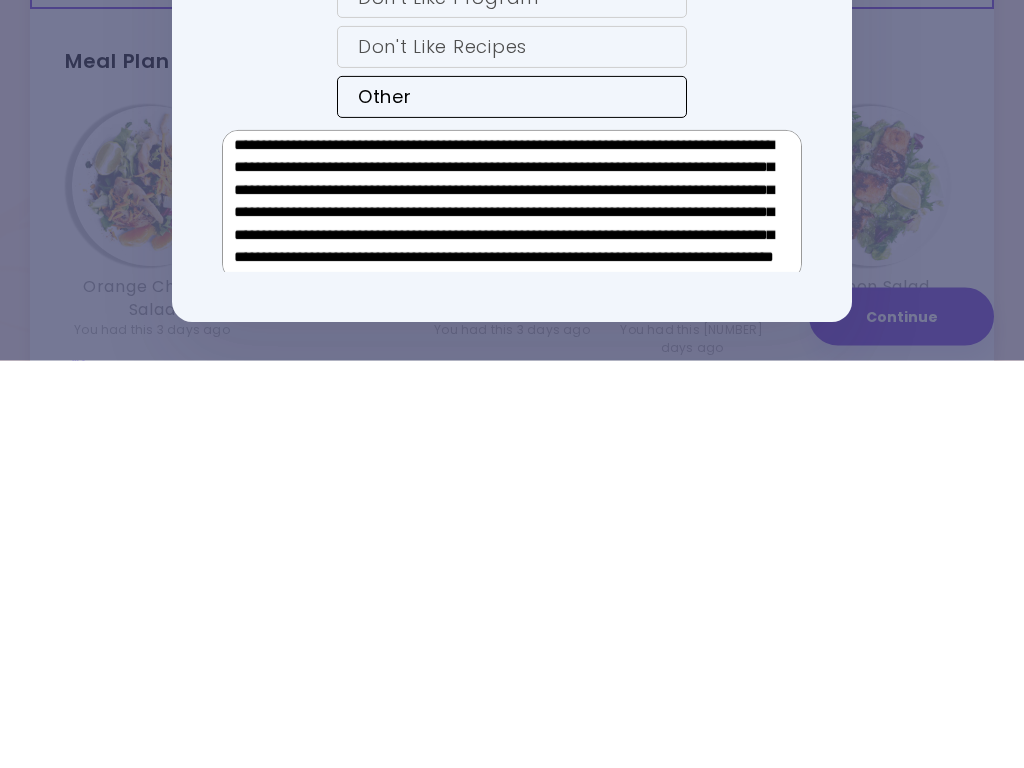 click on "**********" at bounding box center [512, 613] 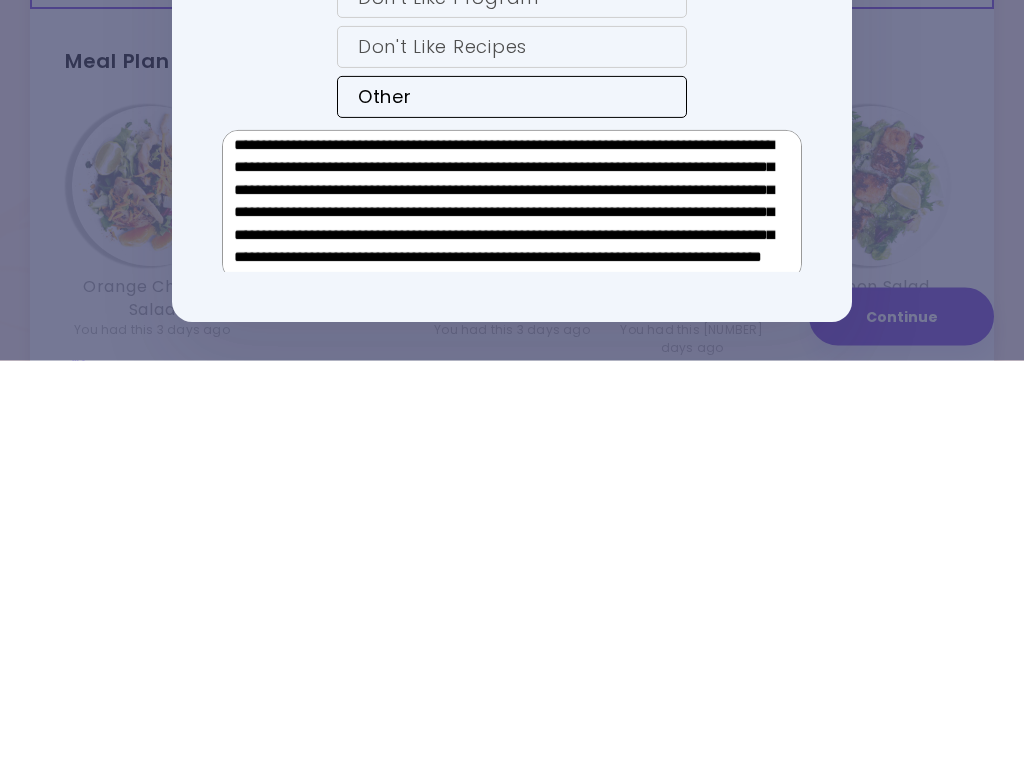 click on "**********" at bounding box center [512, 613] 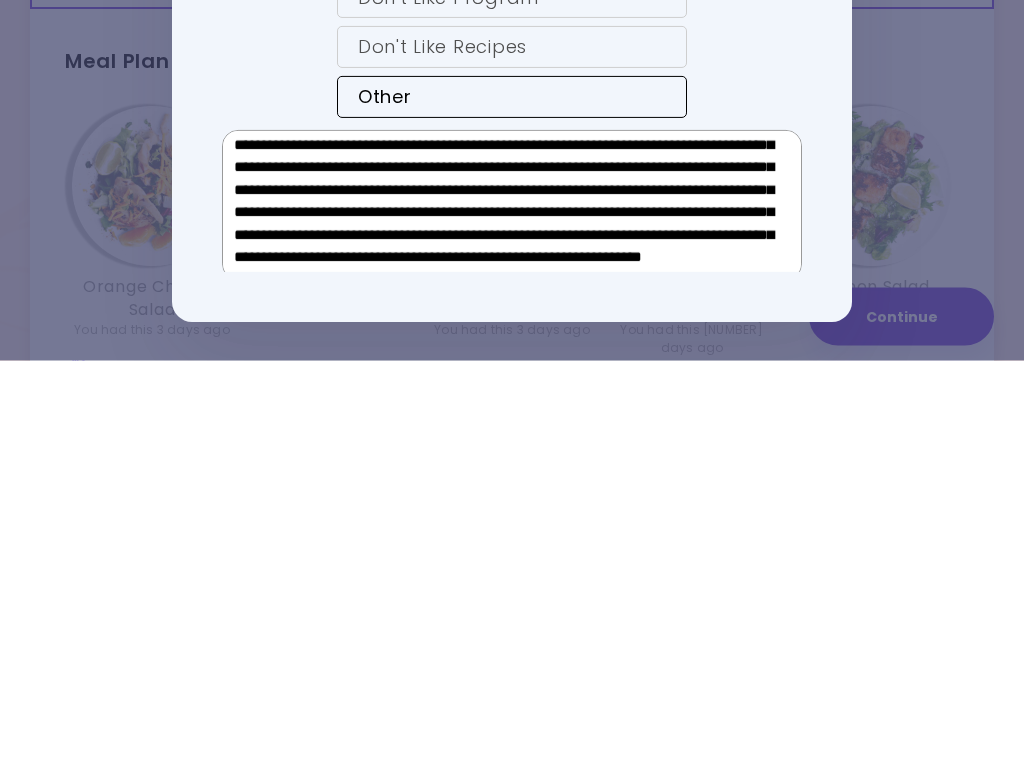 scroll, scrollTop: 259, scrollLeft: 0, axis: vertical 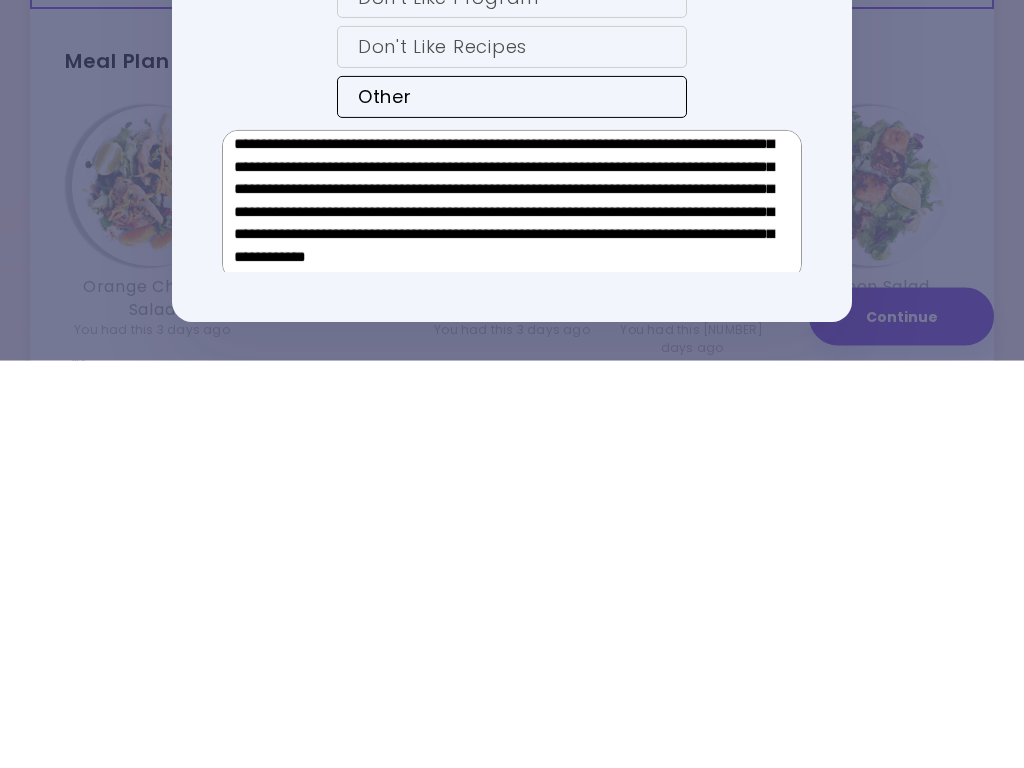 click at bounding box center [512, 613] 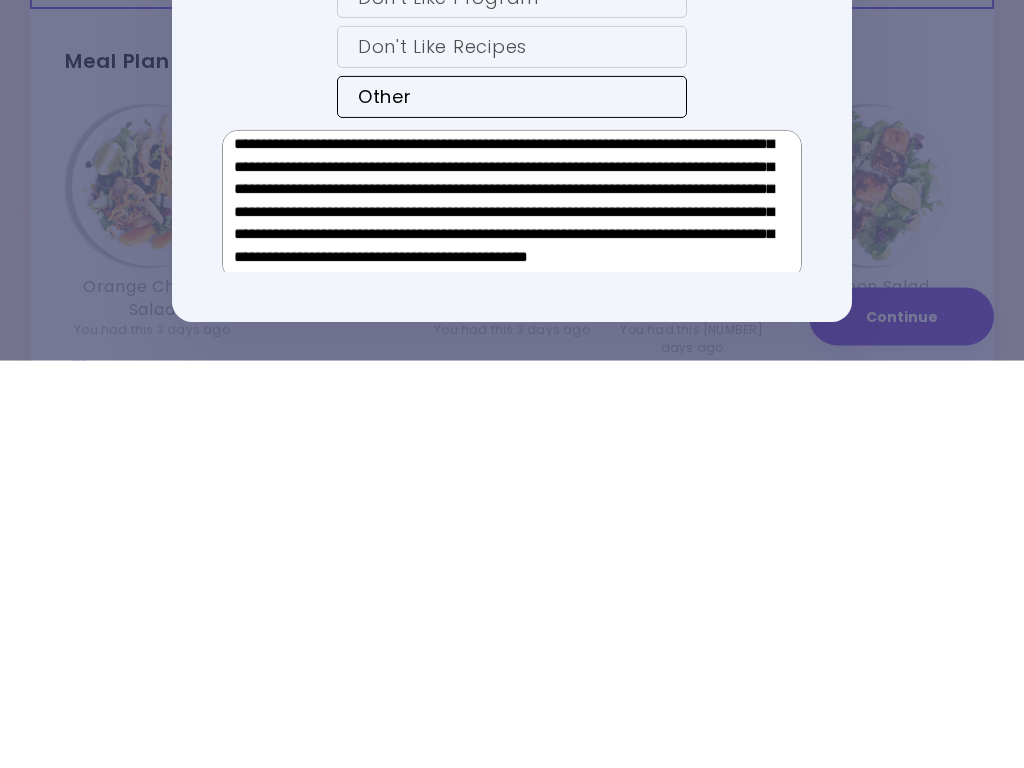 click at bounding box center (512, 613) 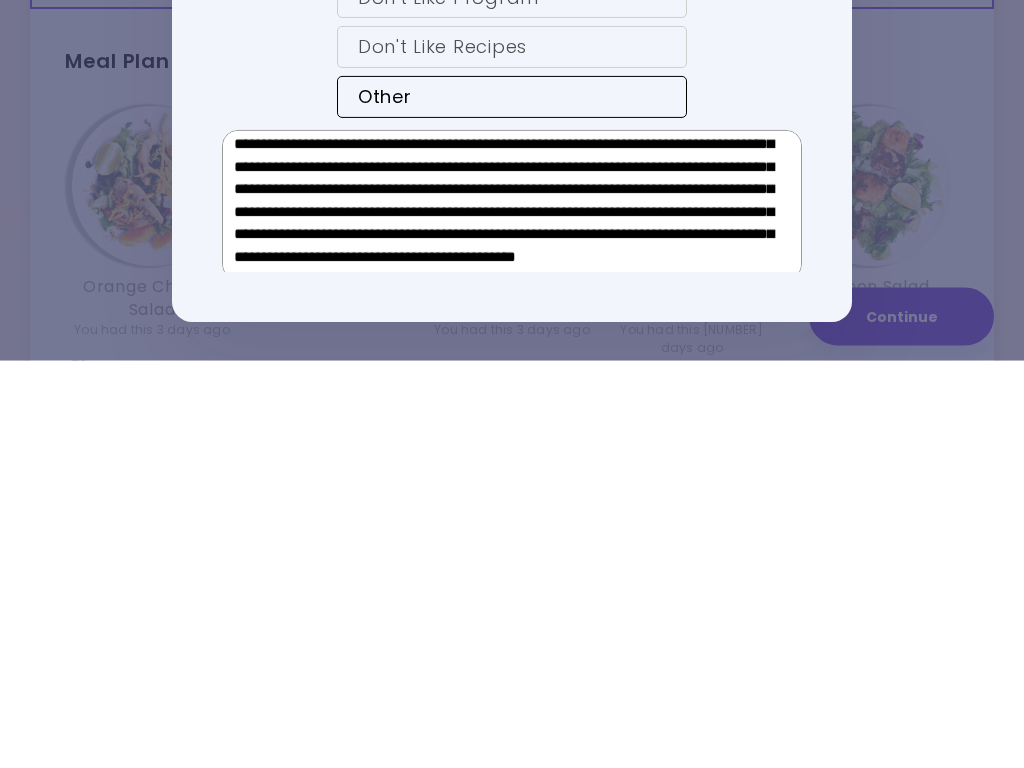 click at bounding box center [512, 613] 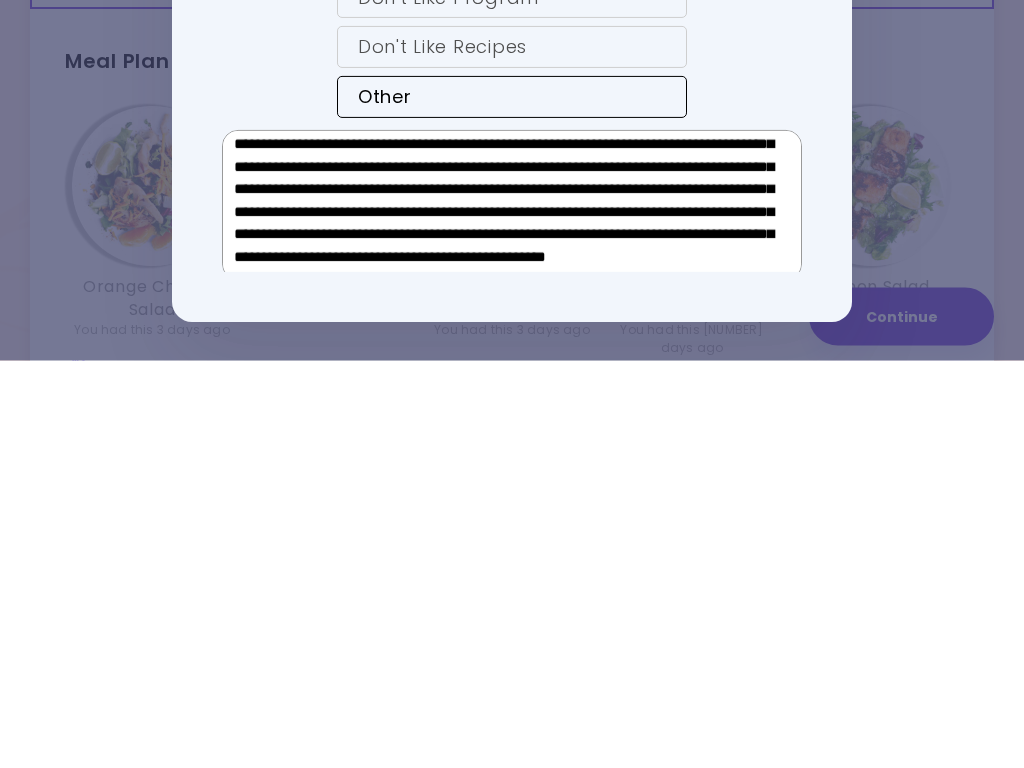 scroll, scrollTop: 391, scrollLeft: 0, axis: vertical 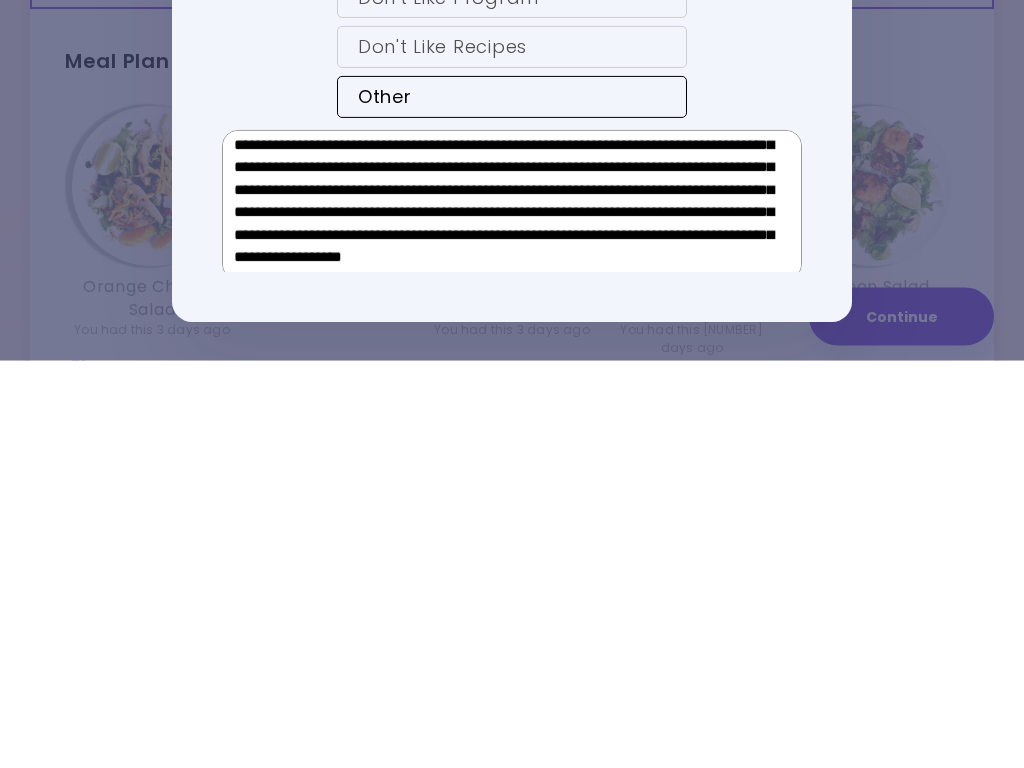 click at bounding box center (512, 613) 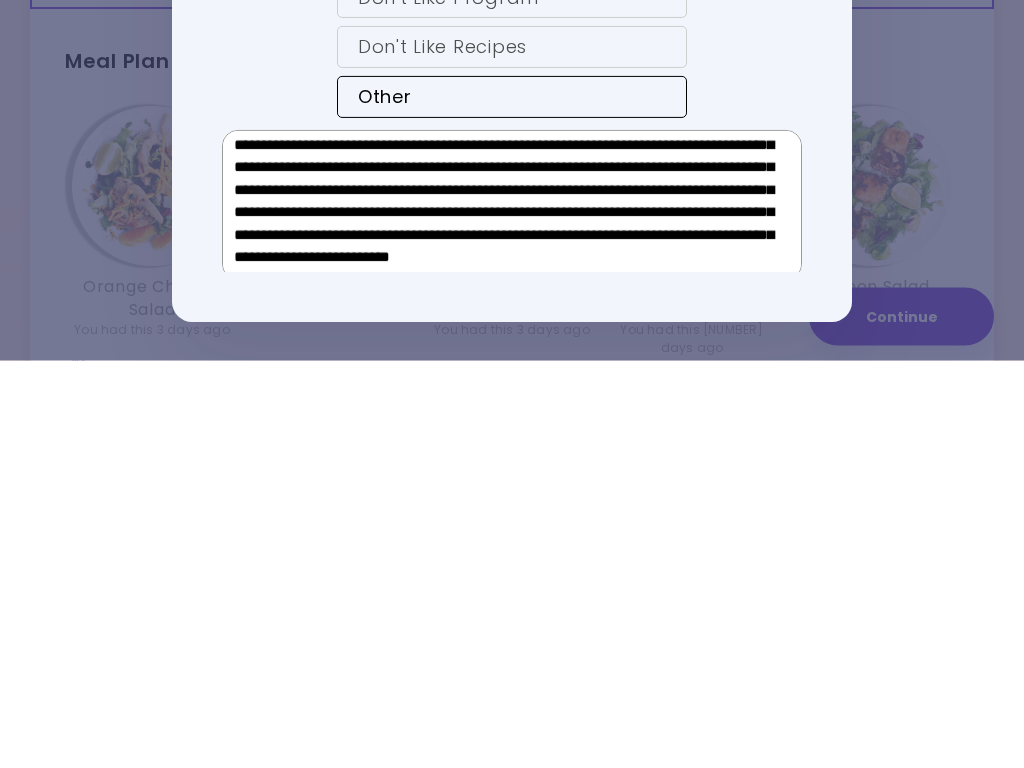 scroll, scrollTop: 523, scrollLeft: 0, axis: vertical 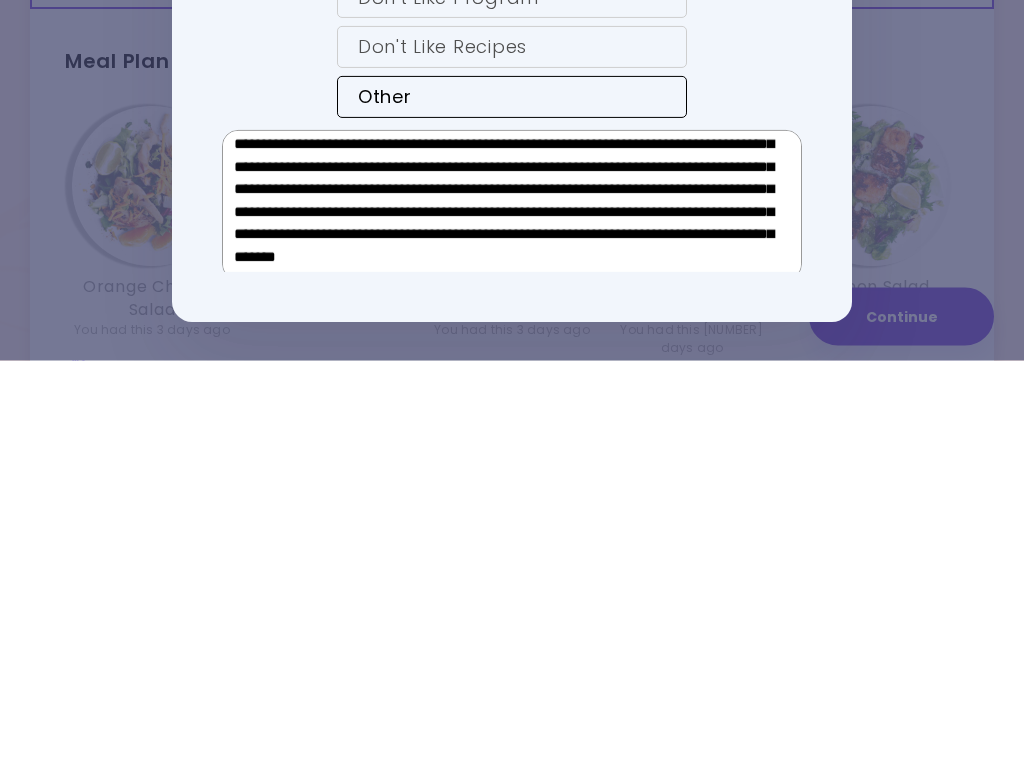 type on "**********" 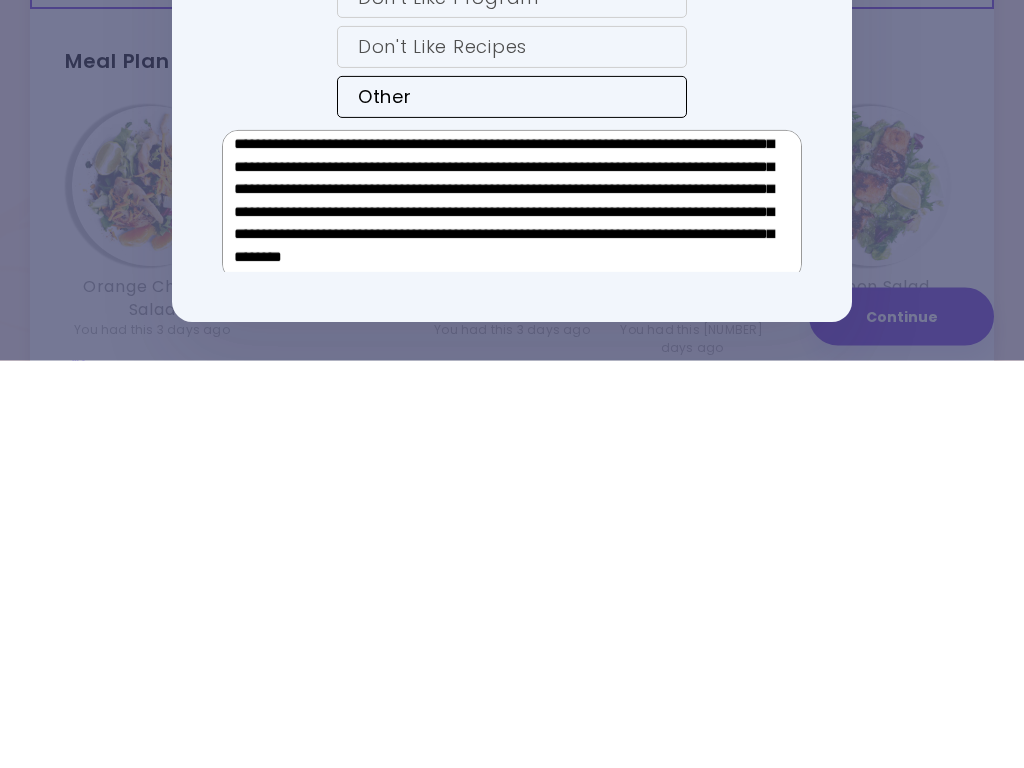 scroll, scrollTop: 533, scrollLeft: 0, axis: vertical 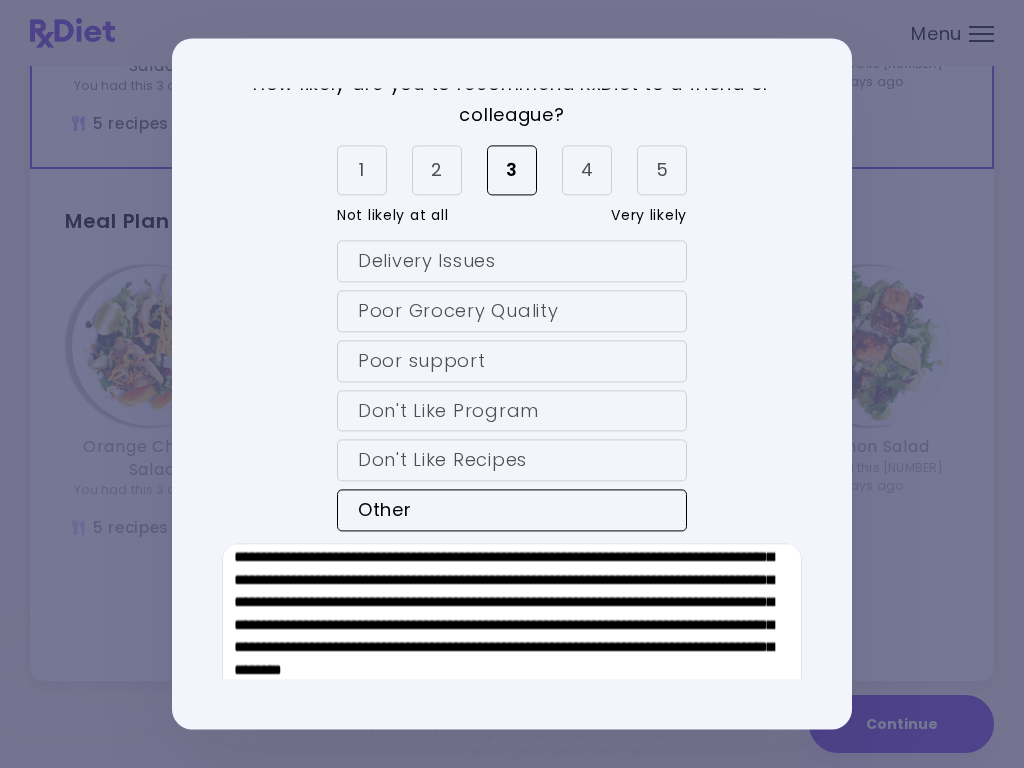 click on "Don't Like Recipes" at bounding box center [512, 461] 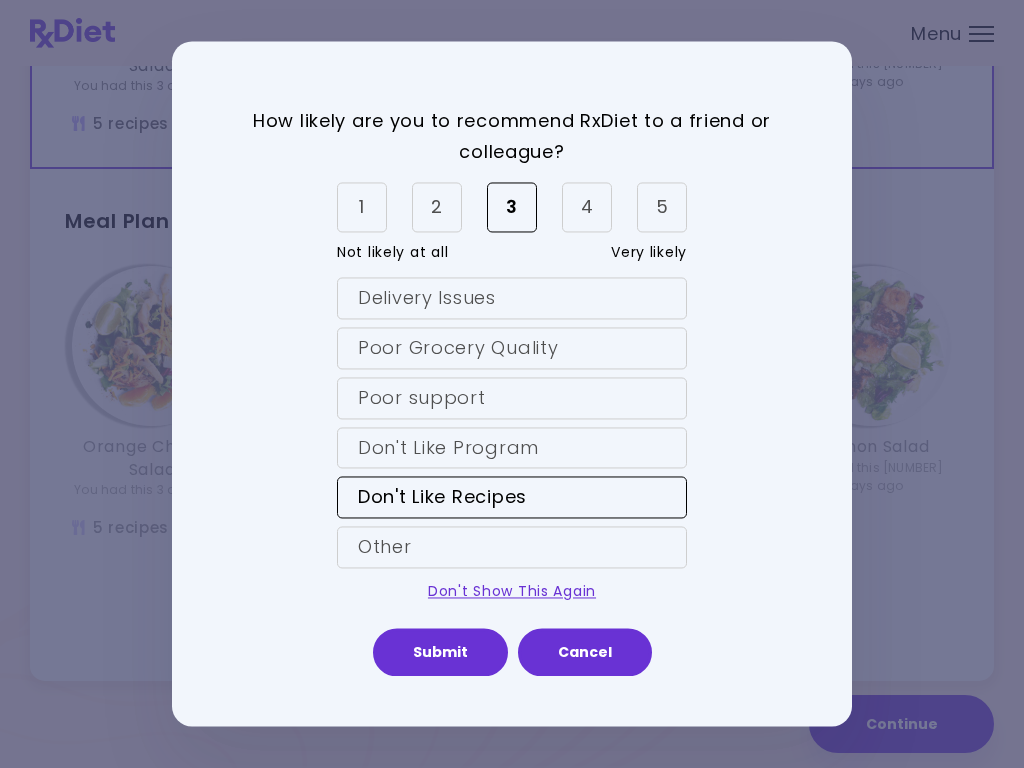 click on "Other" at bounding box center [512, 548] 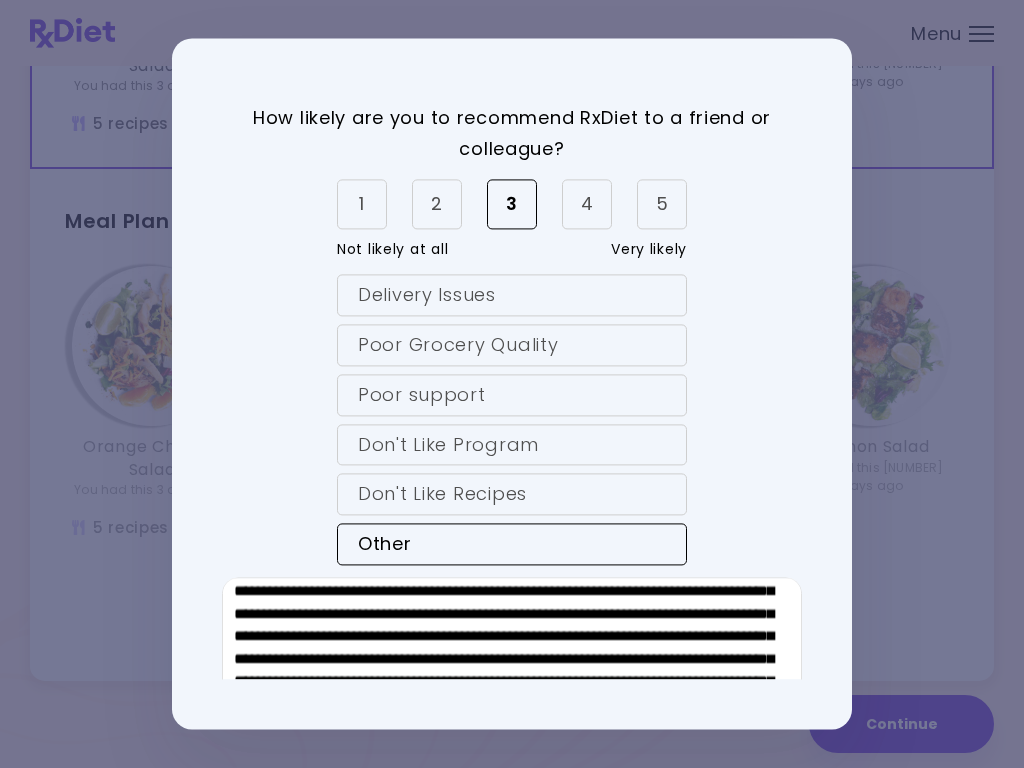 scroll, scrollTop: 533, scrollLeft: 0, axis: vertical 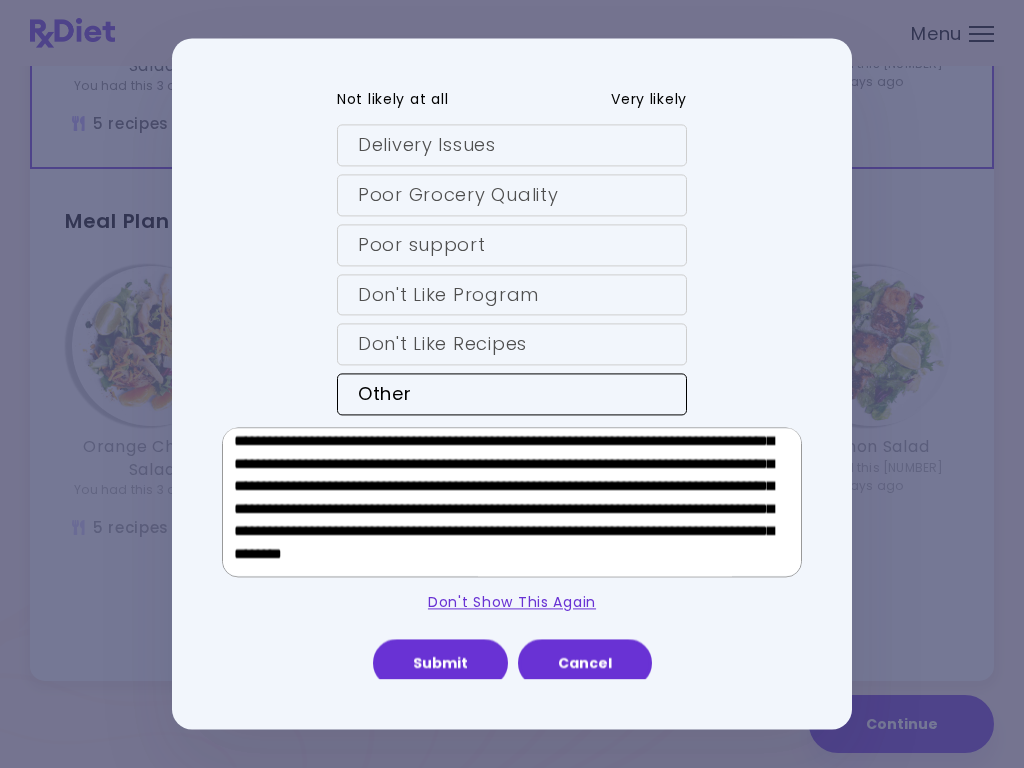 click at bounding box center [512, 503] 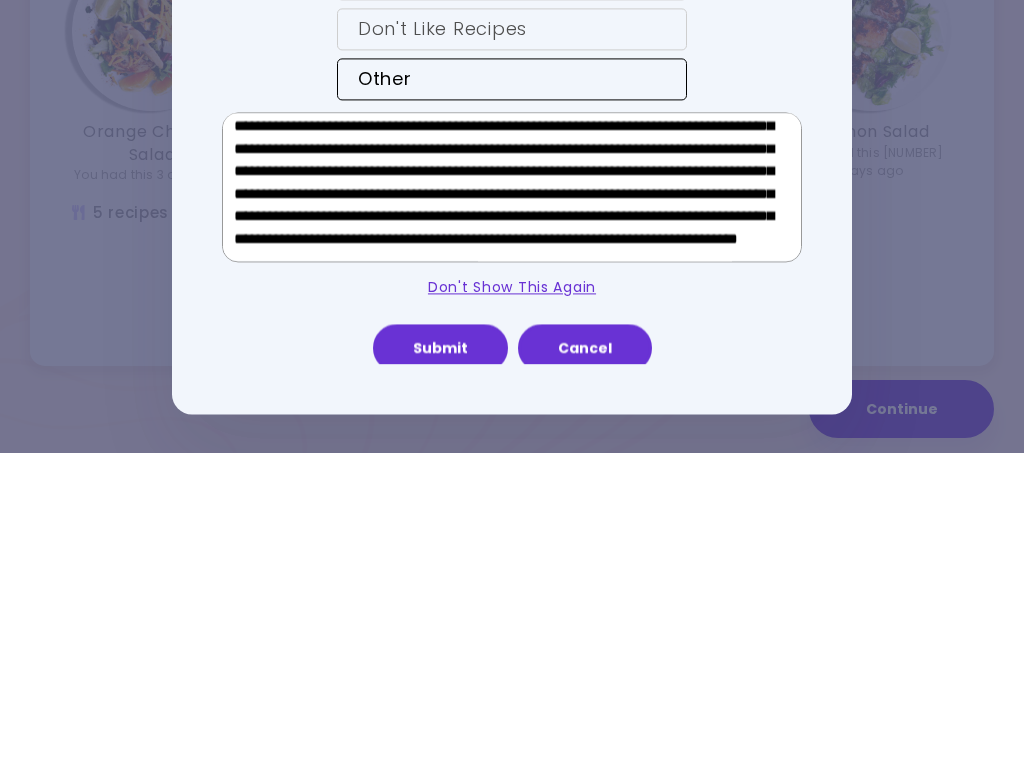 scroll, scrollTop: 567, scrollLeft: 0, axis: vertical 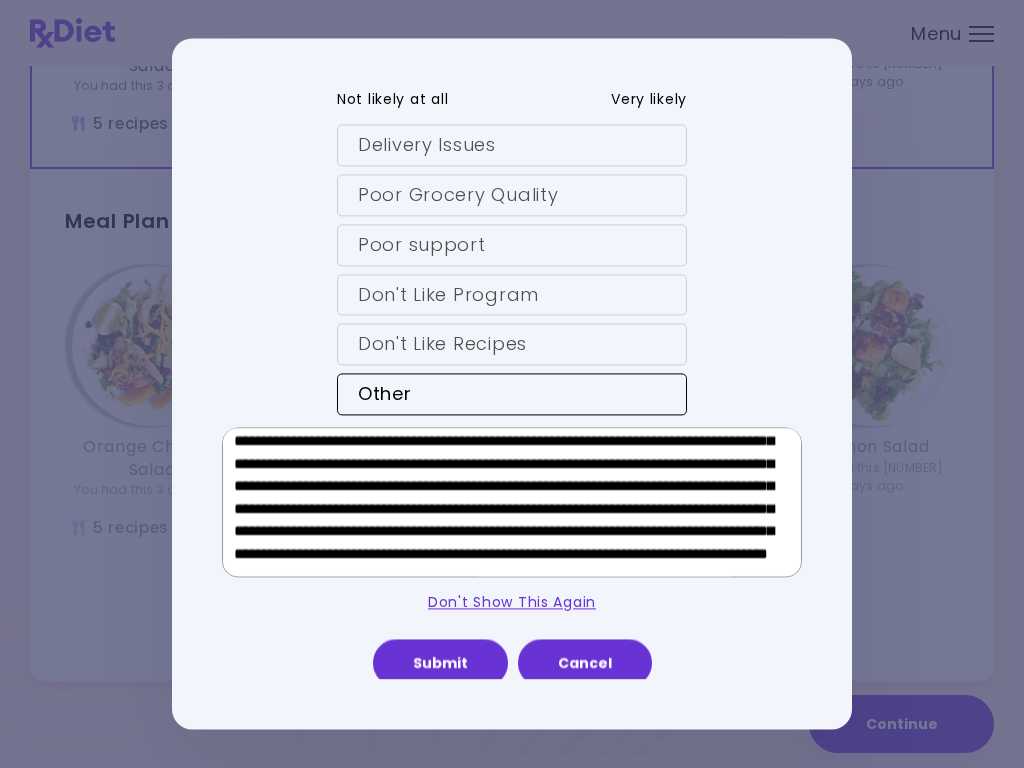 type on "**********" 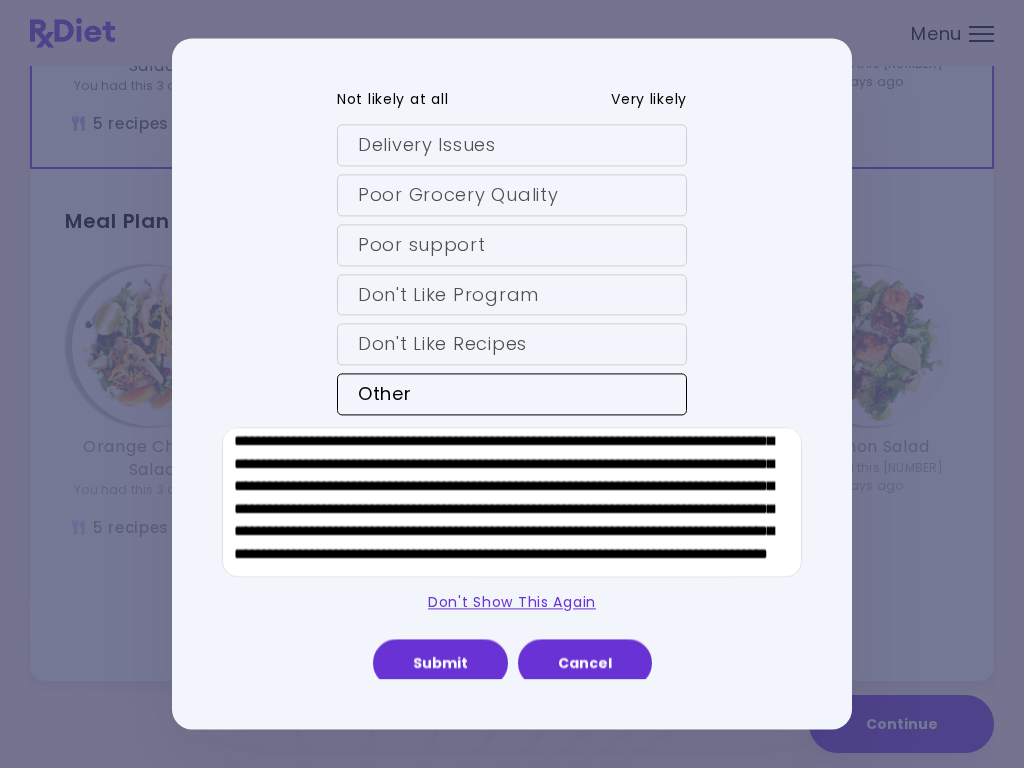 click on "Submit" at bounding box center [440, 663] 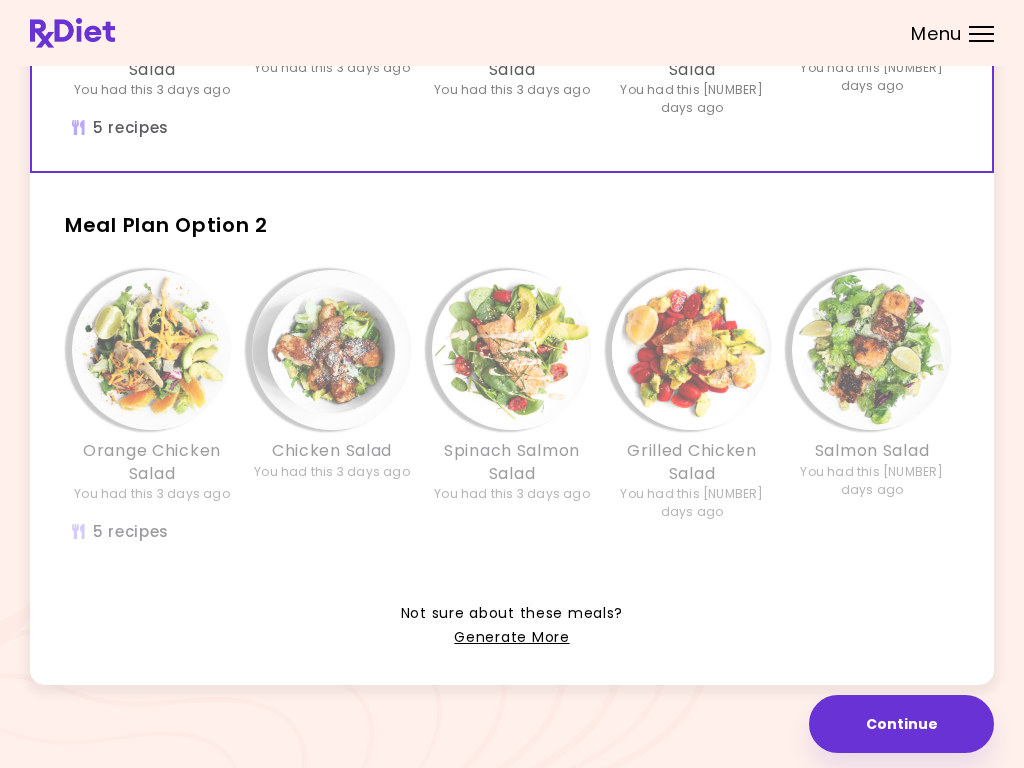 scroll, scrollTop: 374, scrollLeft: 0, axis: vertical 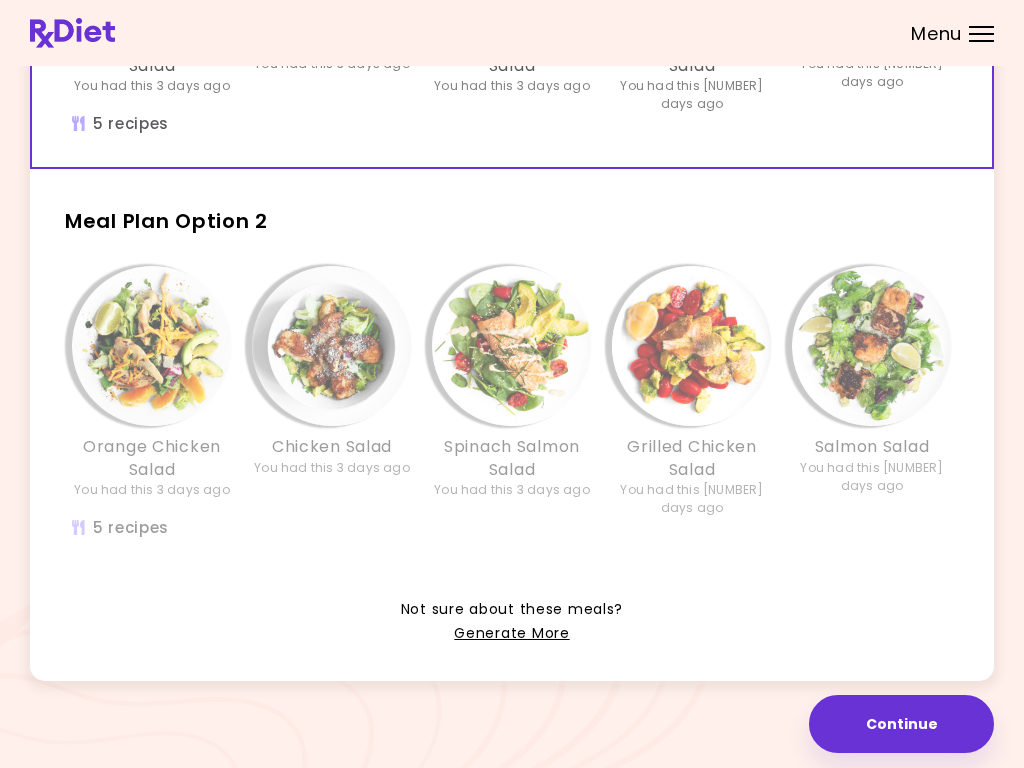click on "Generate More" at bounding box center (511, 634) 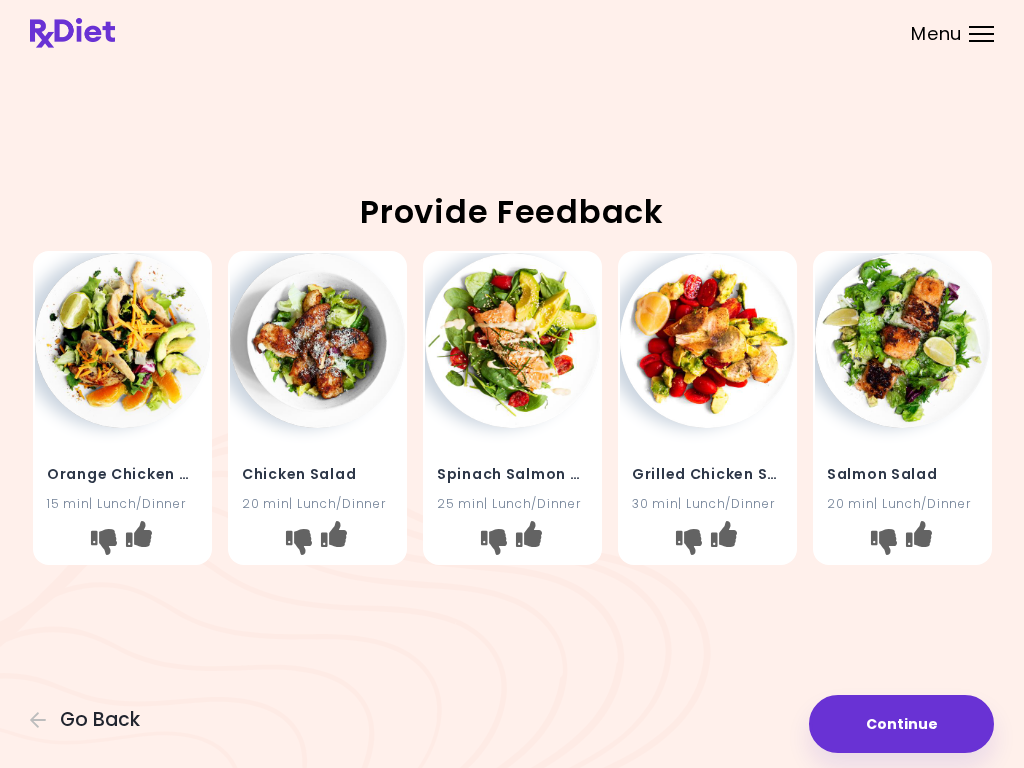scroll, scrollTop: 0, scrollLeft: 0, axis: both 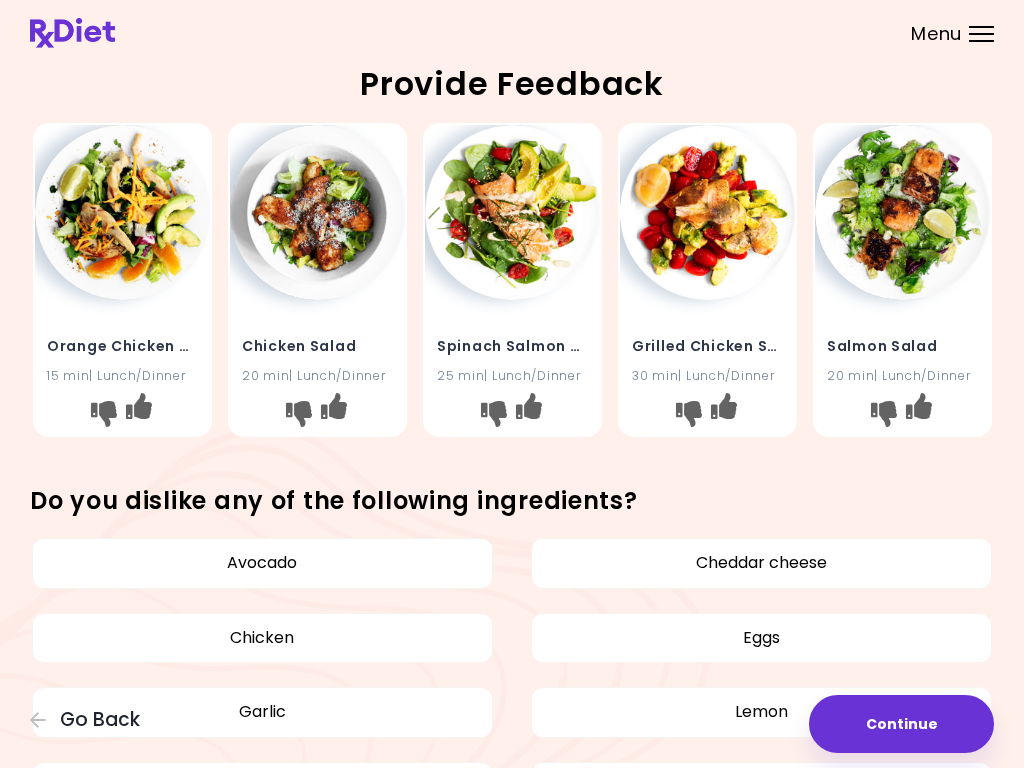 click at bounding box center (138, 414) 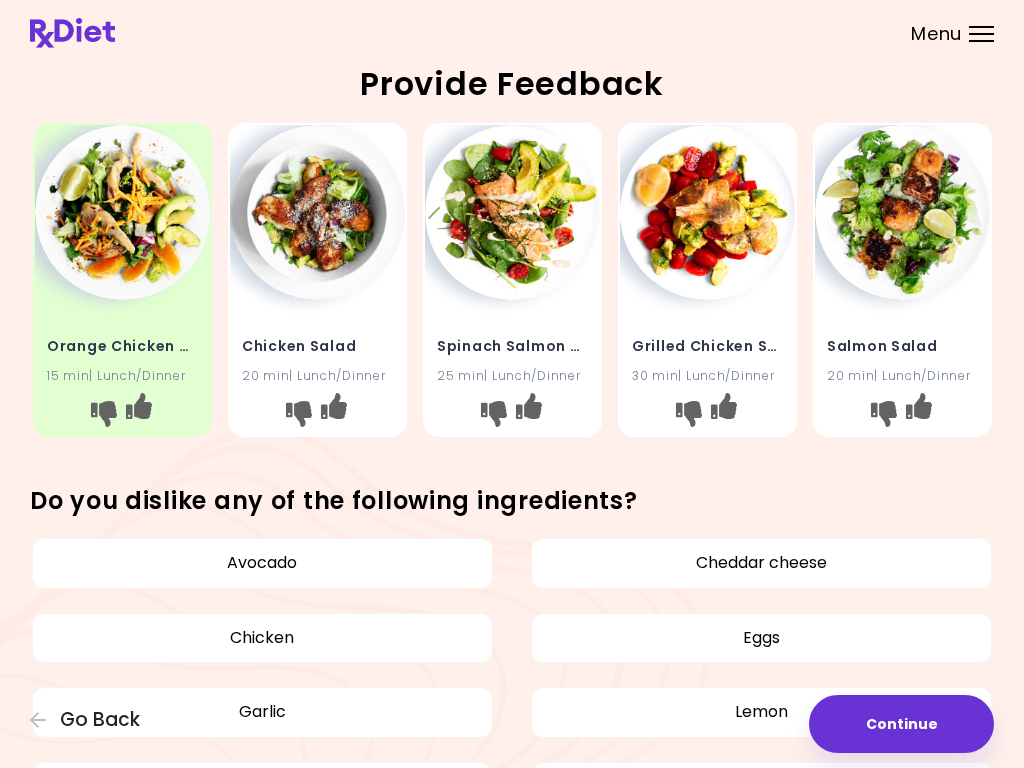 click at bounding box center [333, 406] 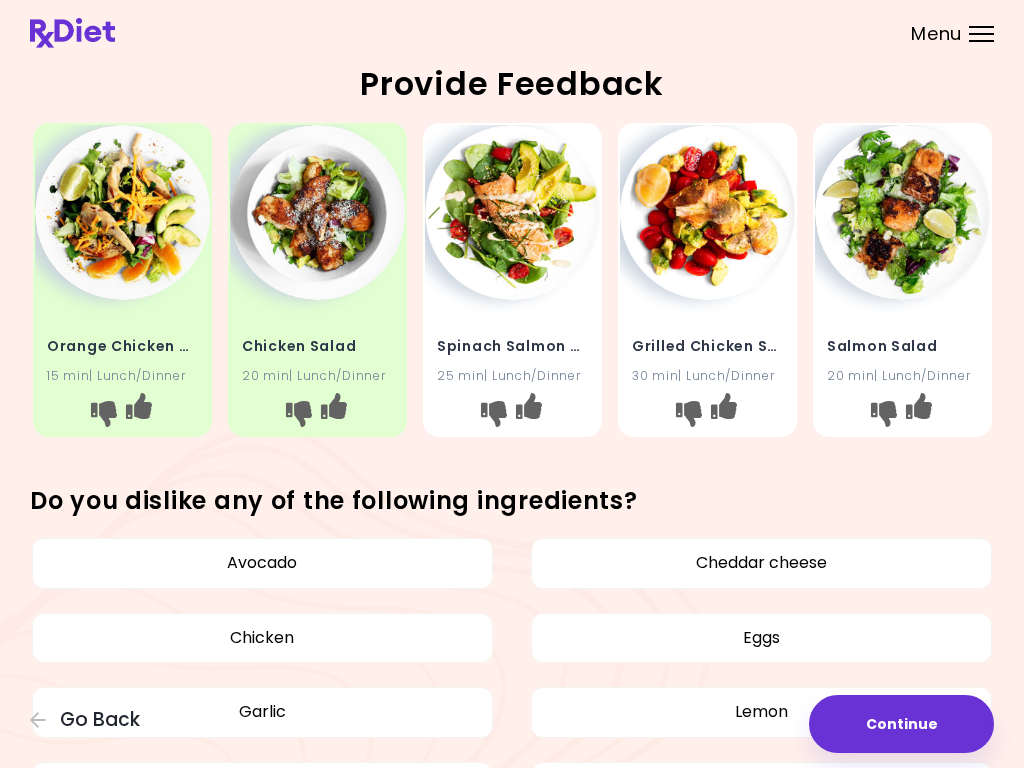 click at bounding box center [528, 414] 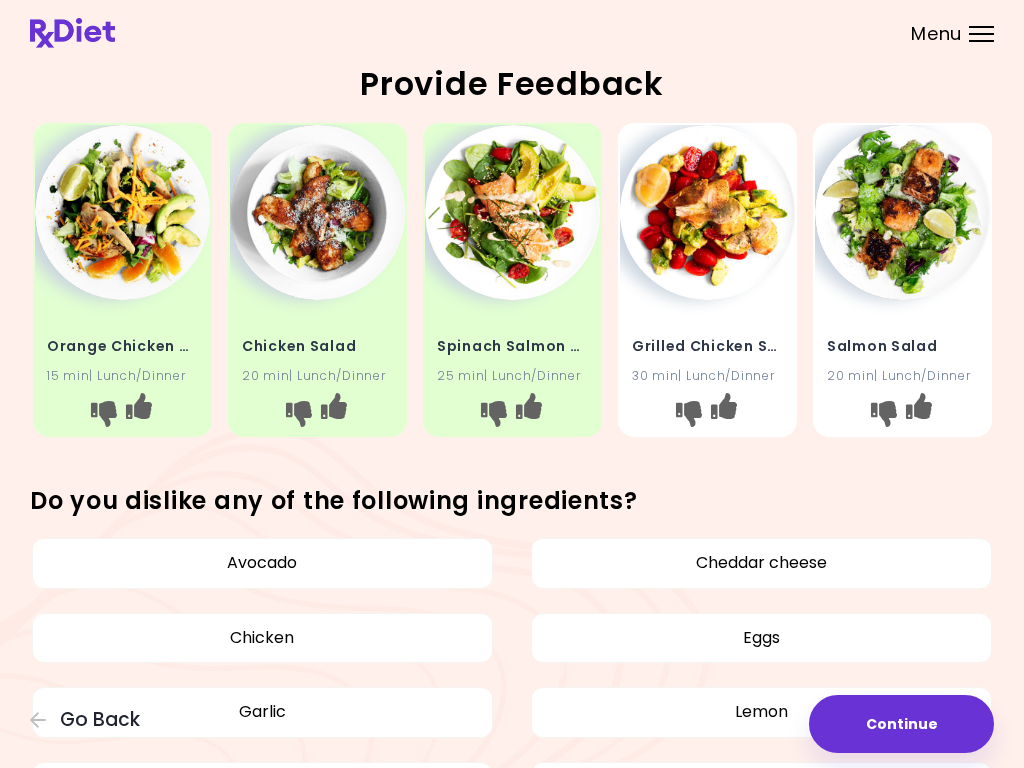 click at bounding box center [723, 406] 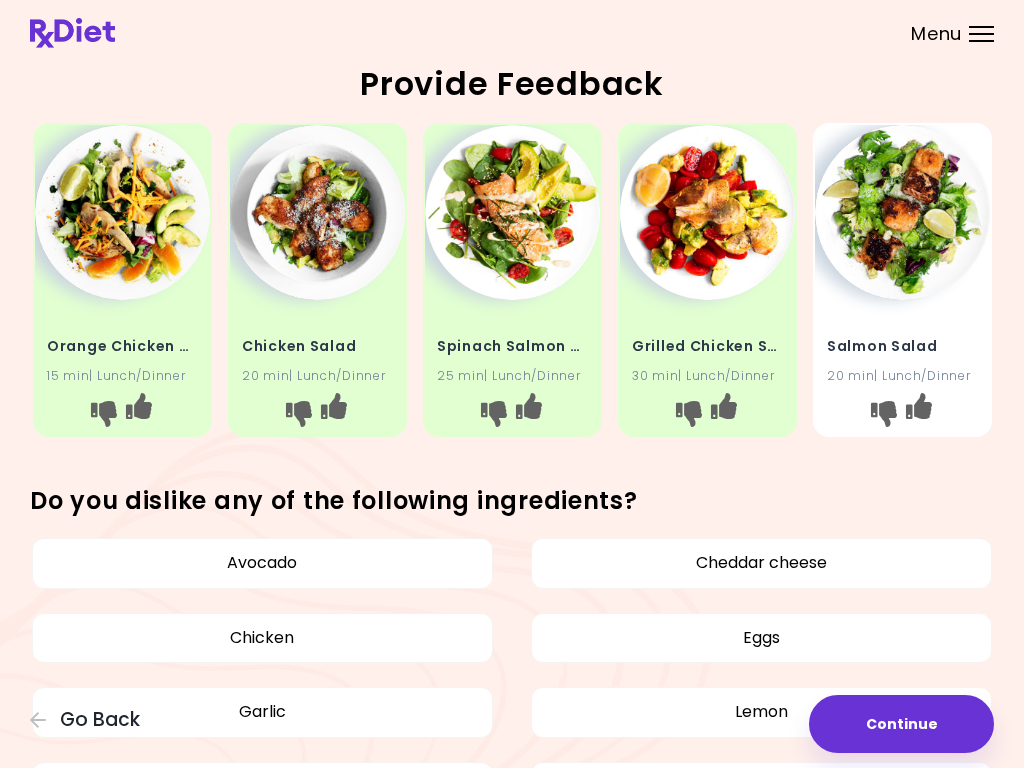 click at bounding box center (918, 406) 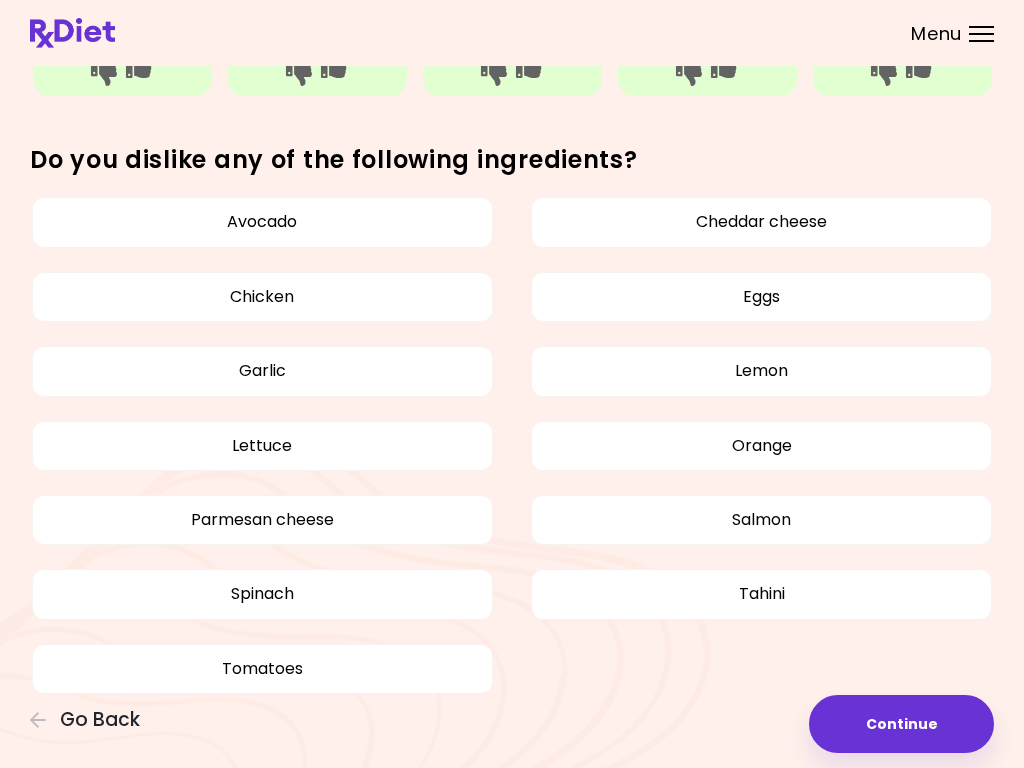 scroll, scrollTop: 367, scrollLeft: 0, axis: vertical 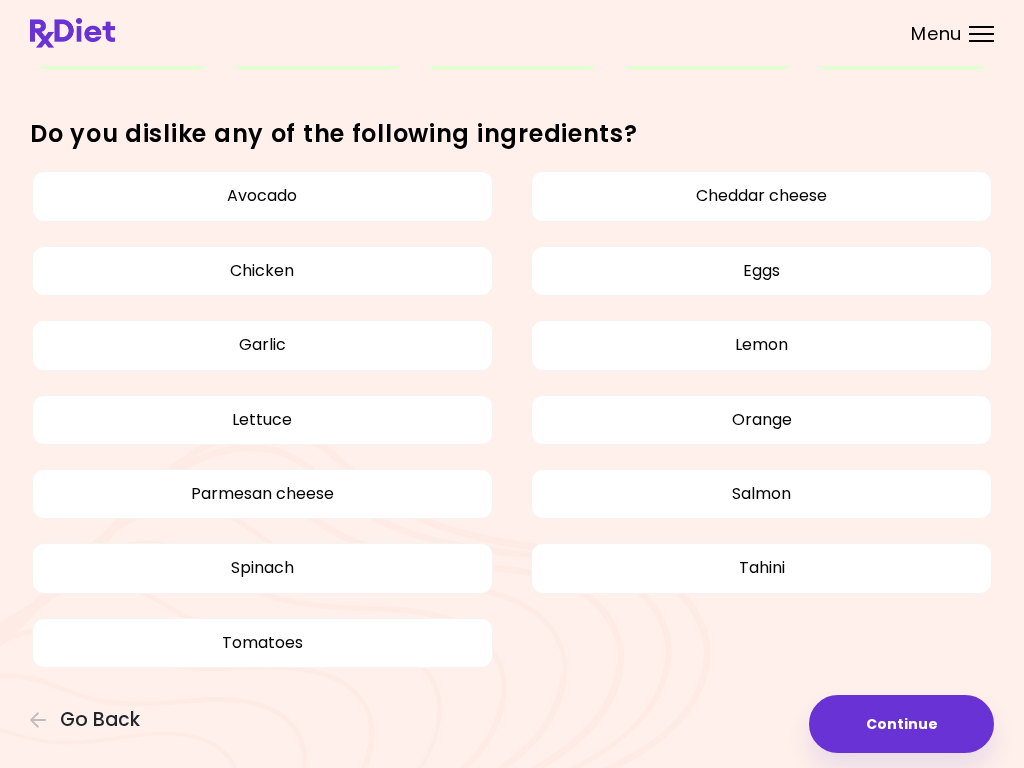 click on "Continue" at bounding box center [901, 724] 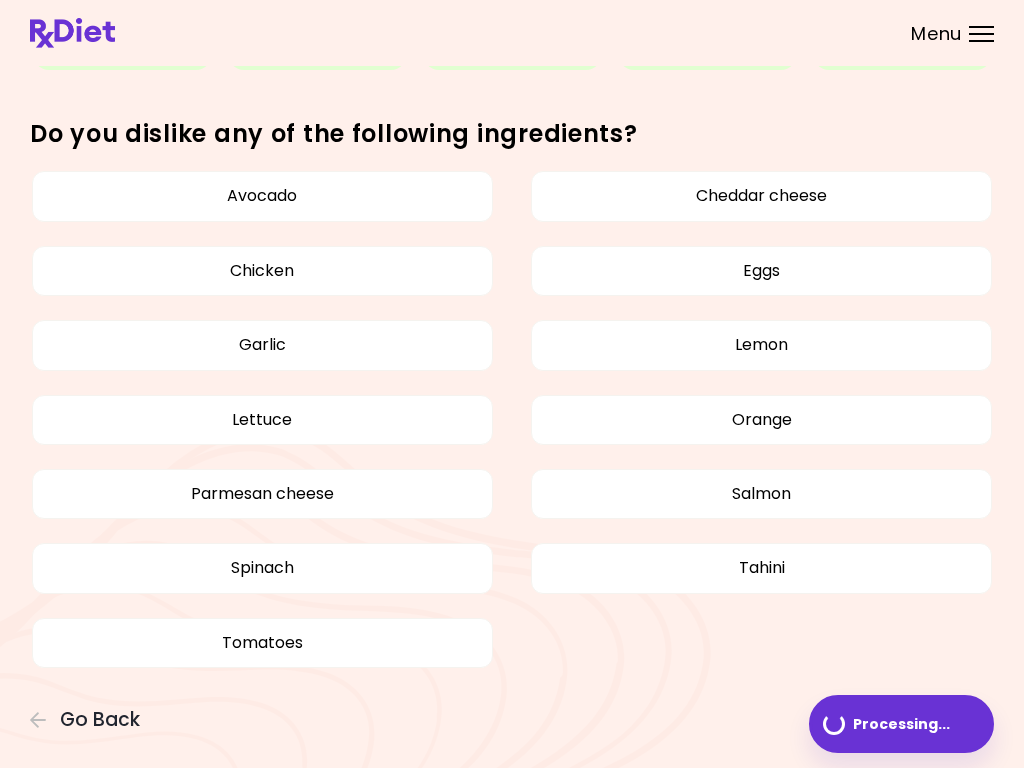 scroll, scrollTop: 0, scrollLeft: 0, axis: both 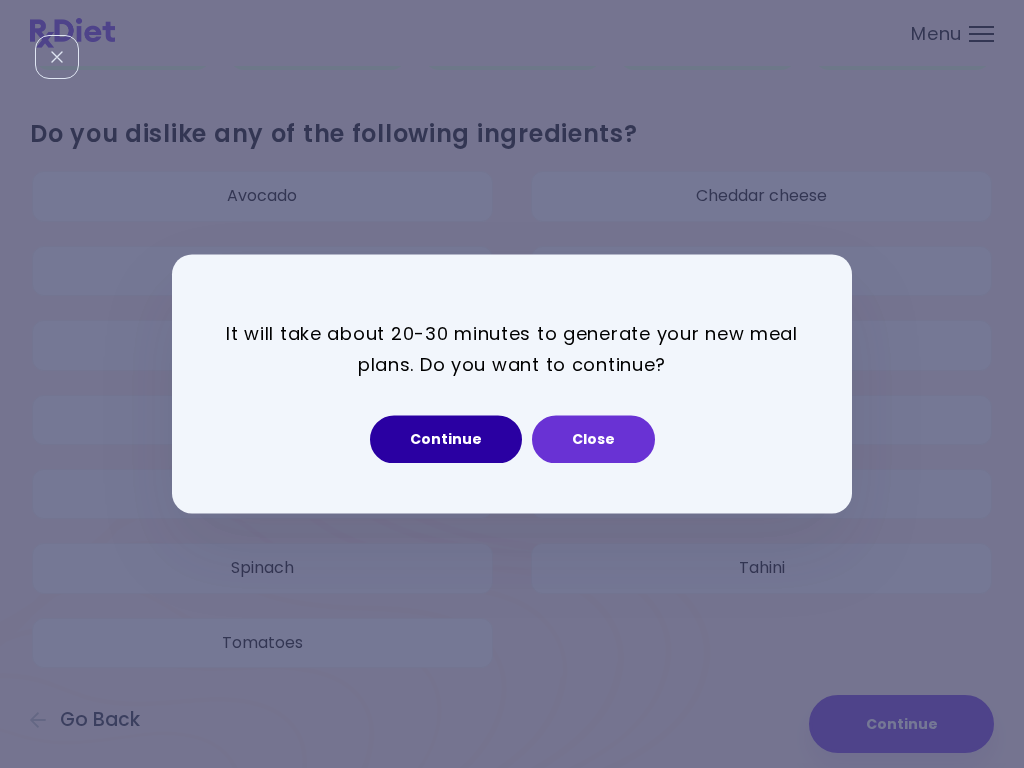 click on "Continue" at bounding box center [446, 440] 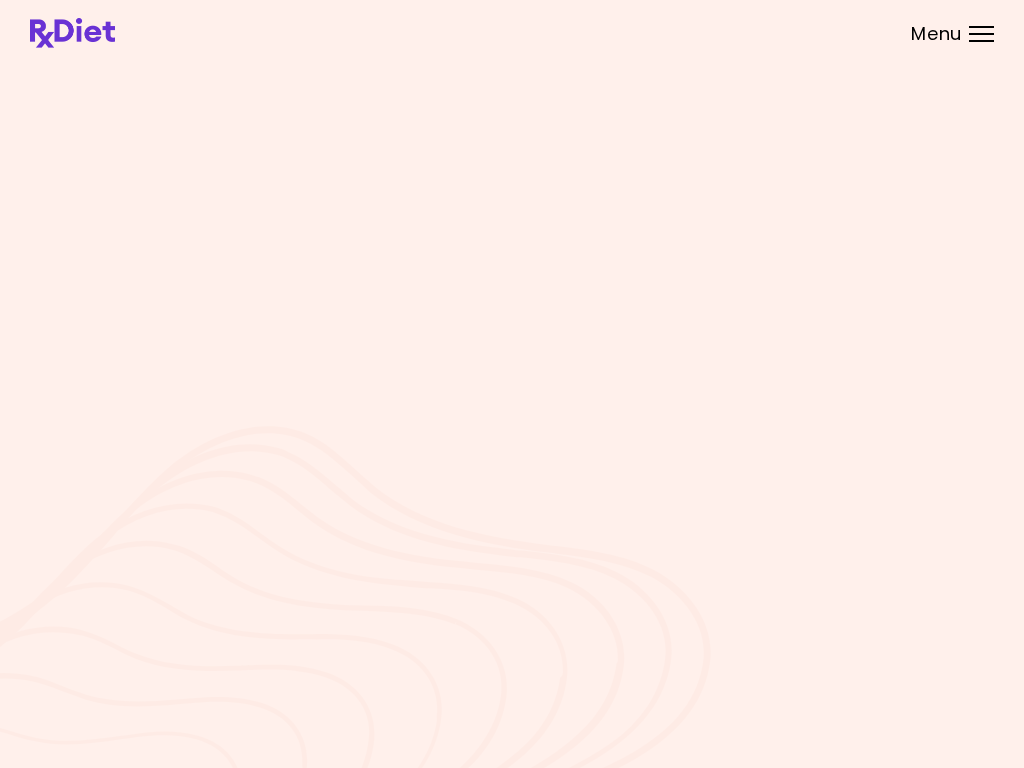 scroll, scrollTop: 0, scrollLeft: 0, axis: both 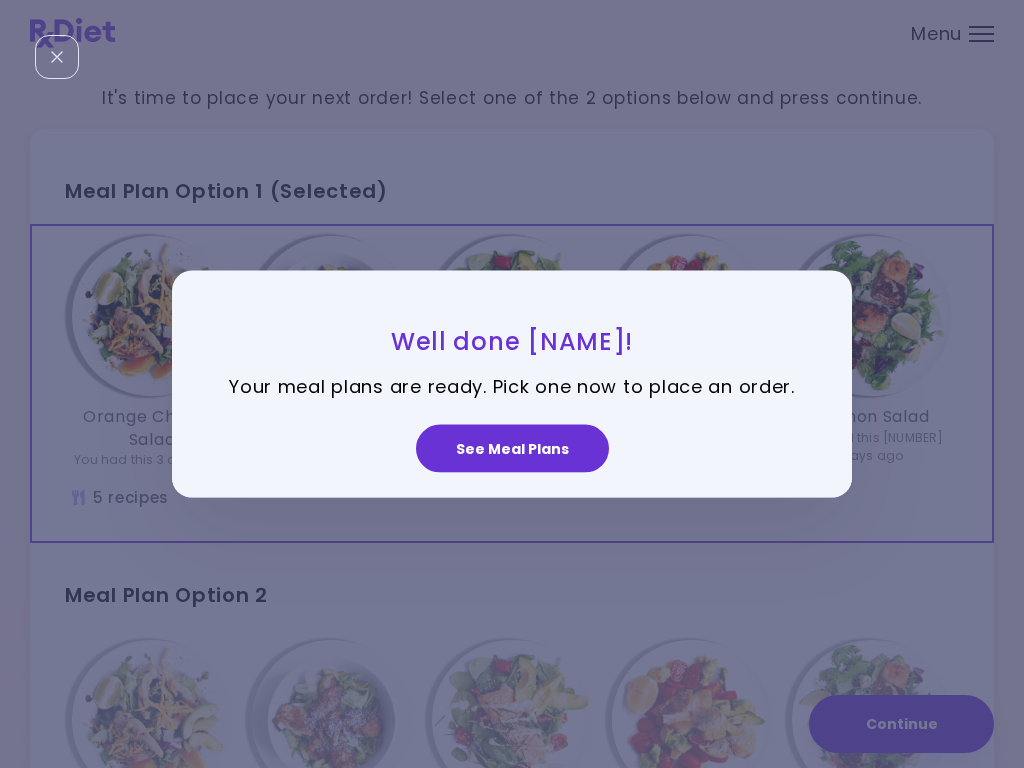click on "See Meal Plans" at bounding box center [512, 448] 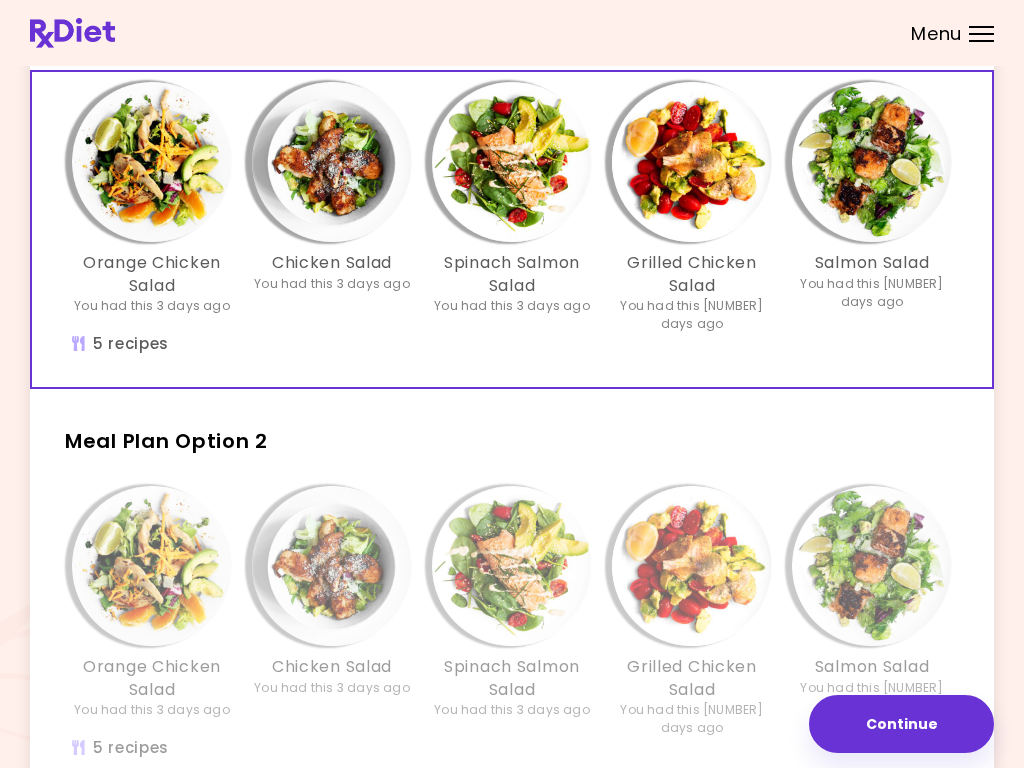 scroll, scrollTop: 153, scrollLeft: 0, axis: vertical 